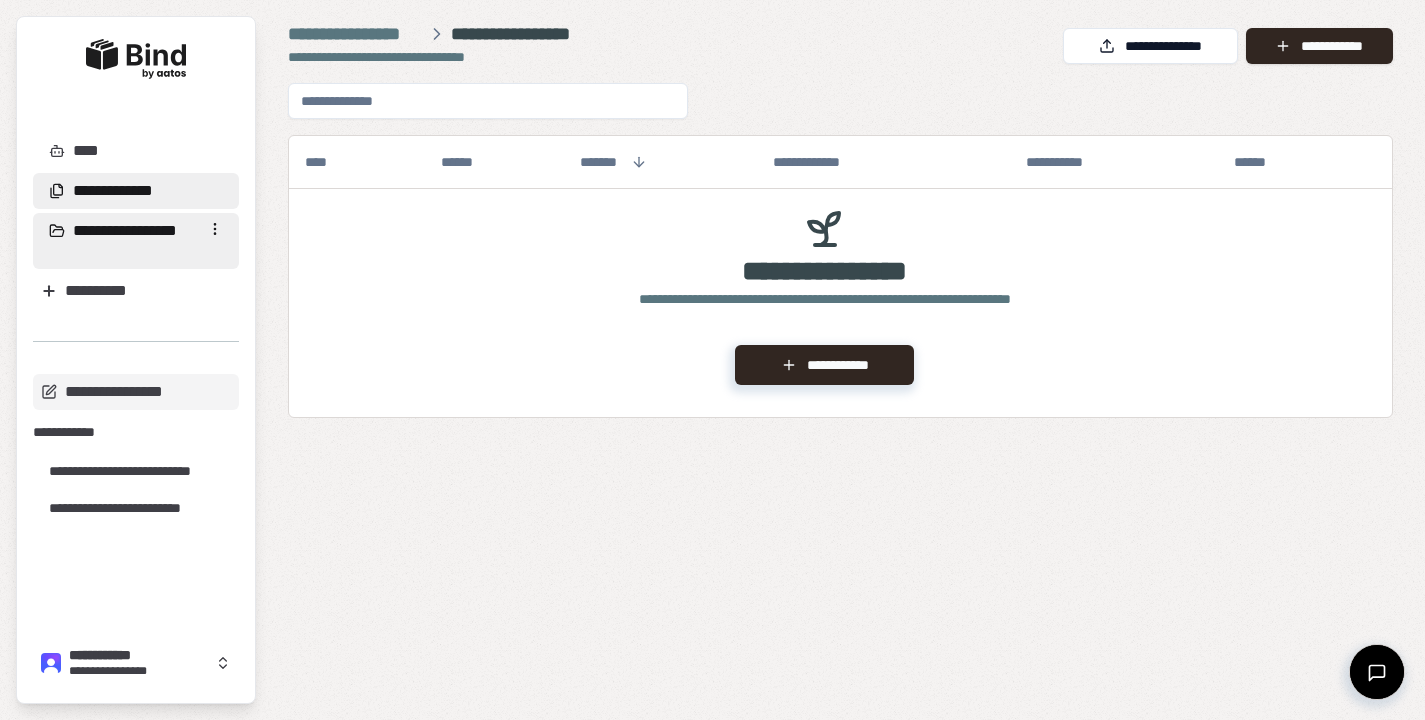 scroll, scrollTop: 0, scrollLeft: 0, axis: both 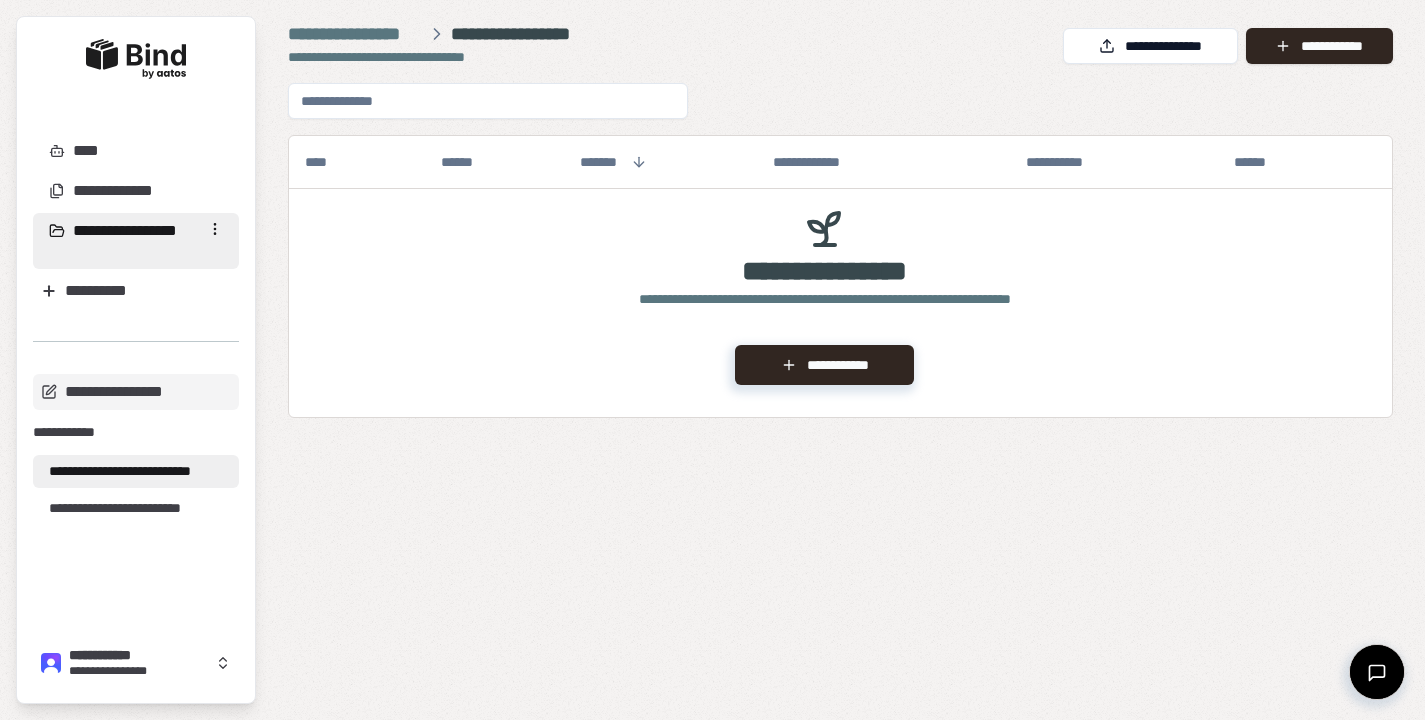 click on "**********" at bounding box center [136, 471] 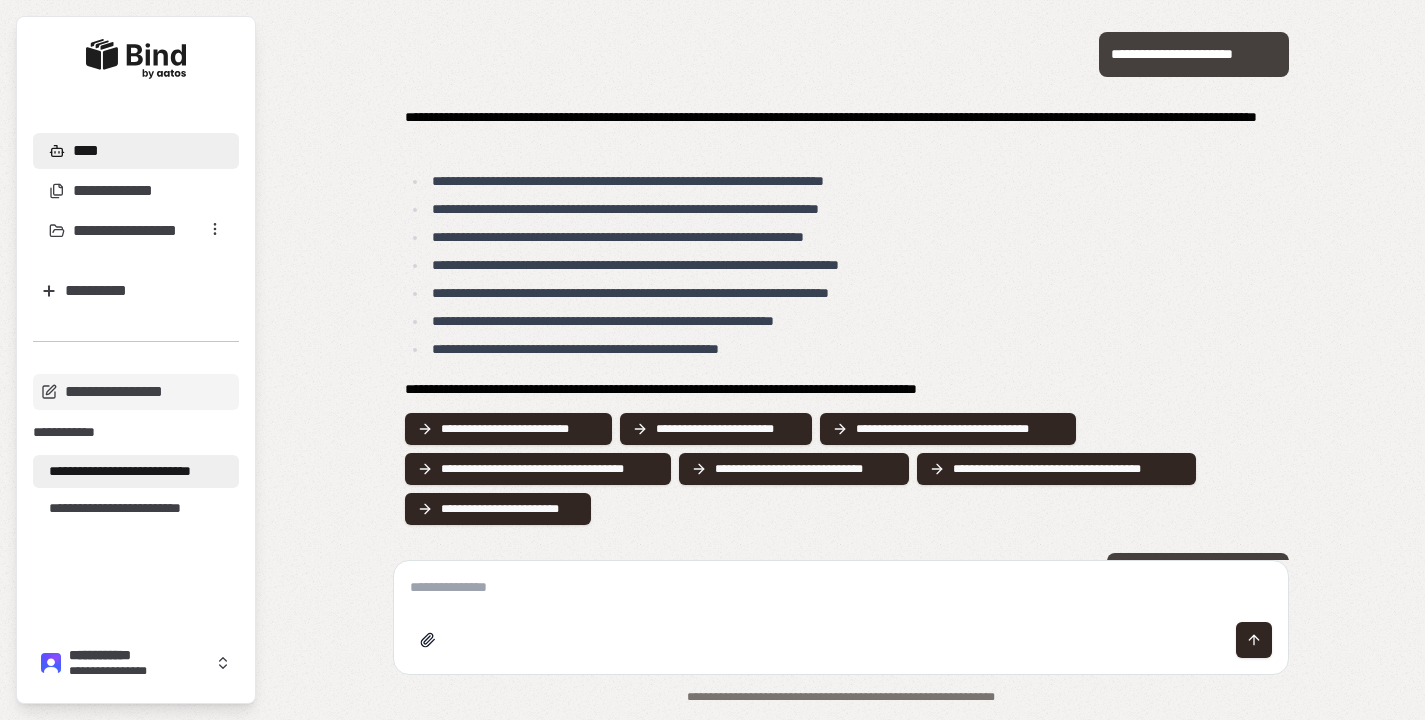 scroll, scrollTop: 521, scrollLeft: 0, axis: vertical 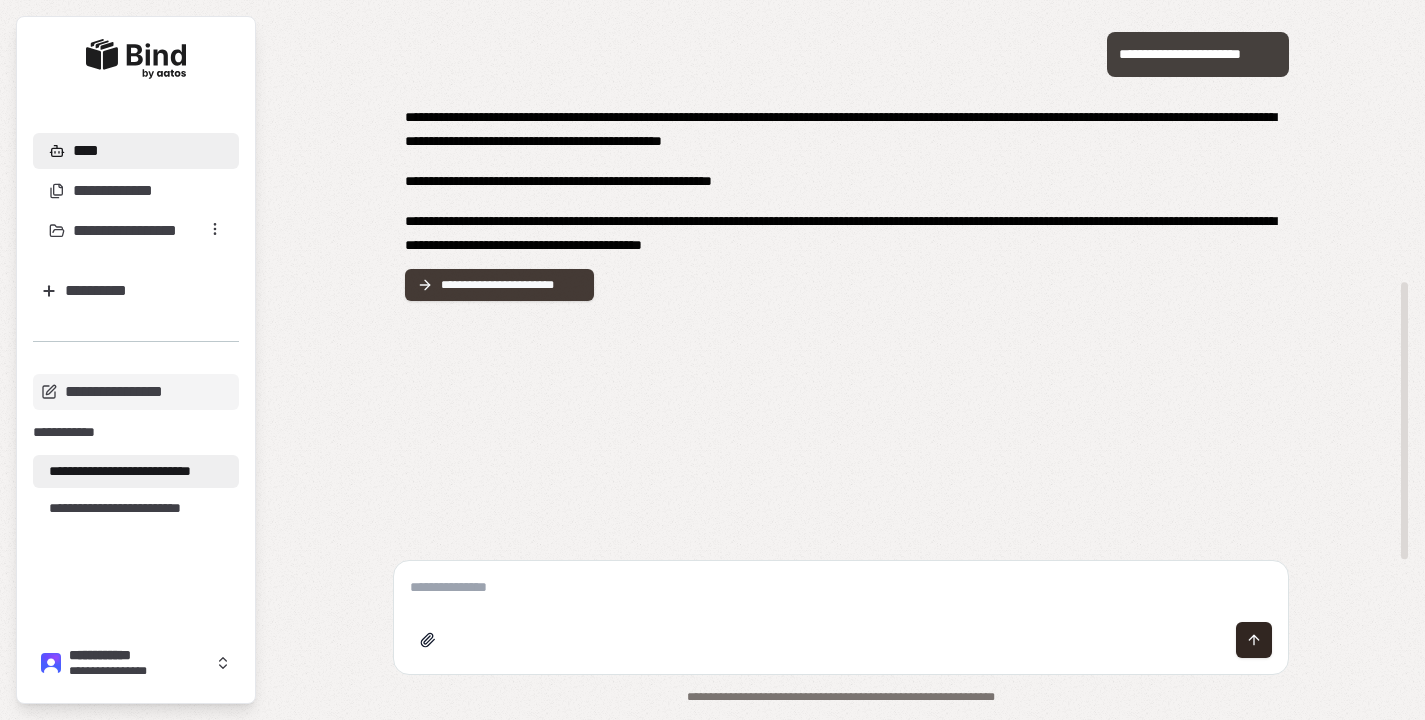 click on "**********" at bounding box center (512, 285) 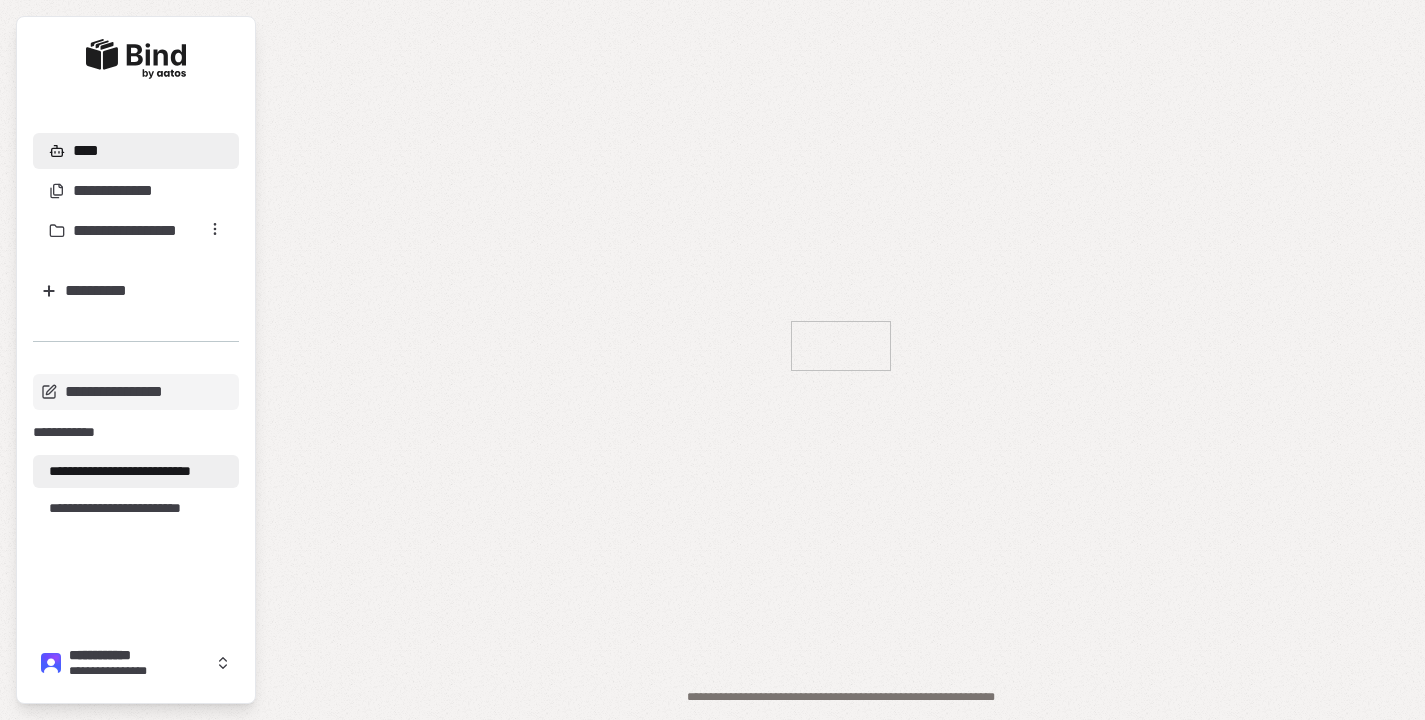 scroll, scrollTop: 0, scrollLeft: 0, axis: both 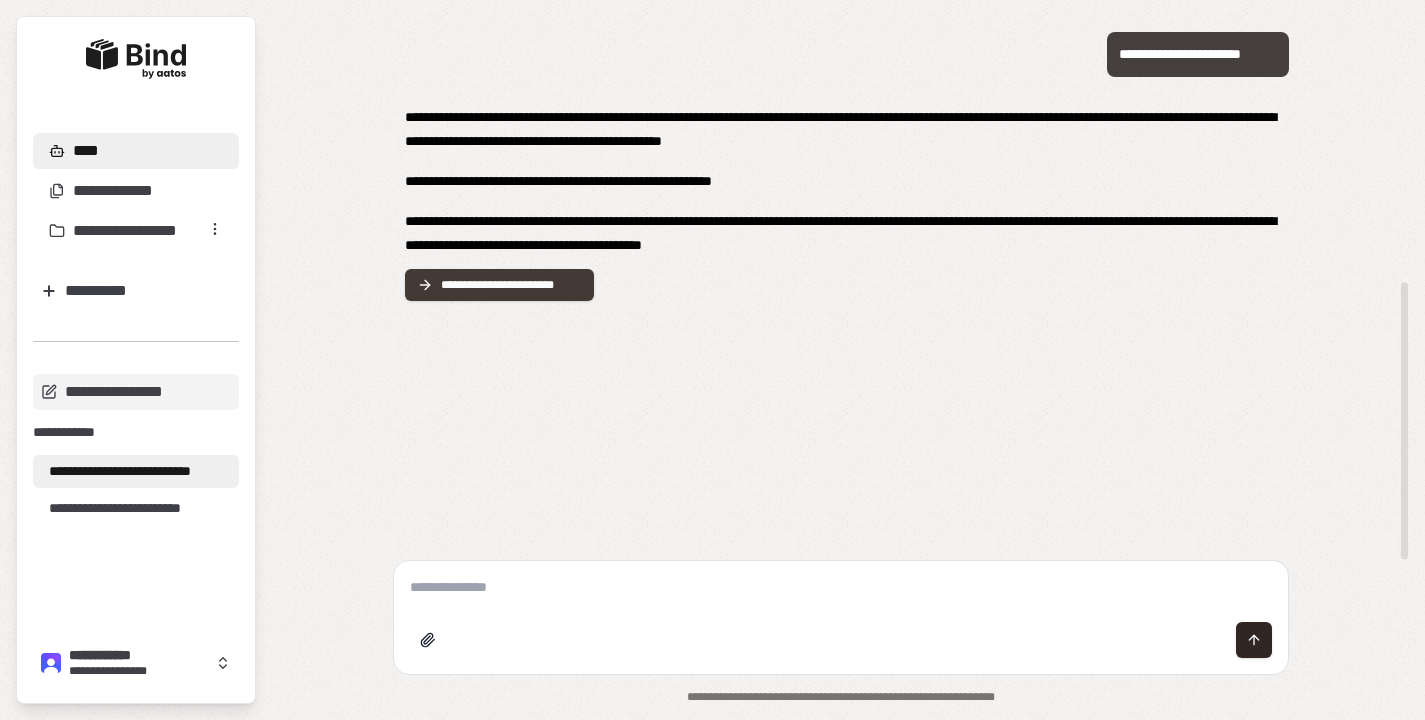 click on "**********" at bounding box center [512, 285] 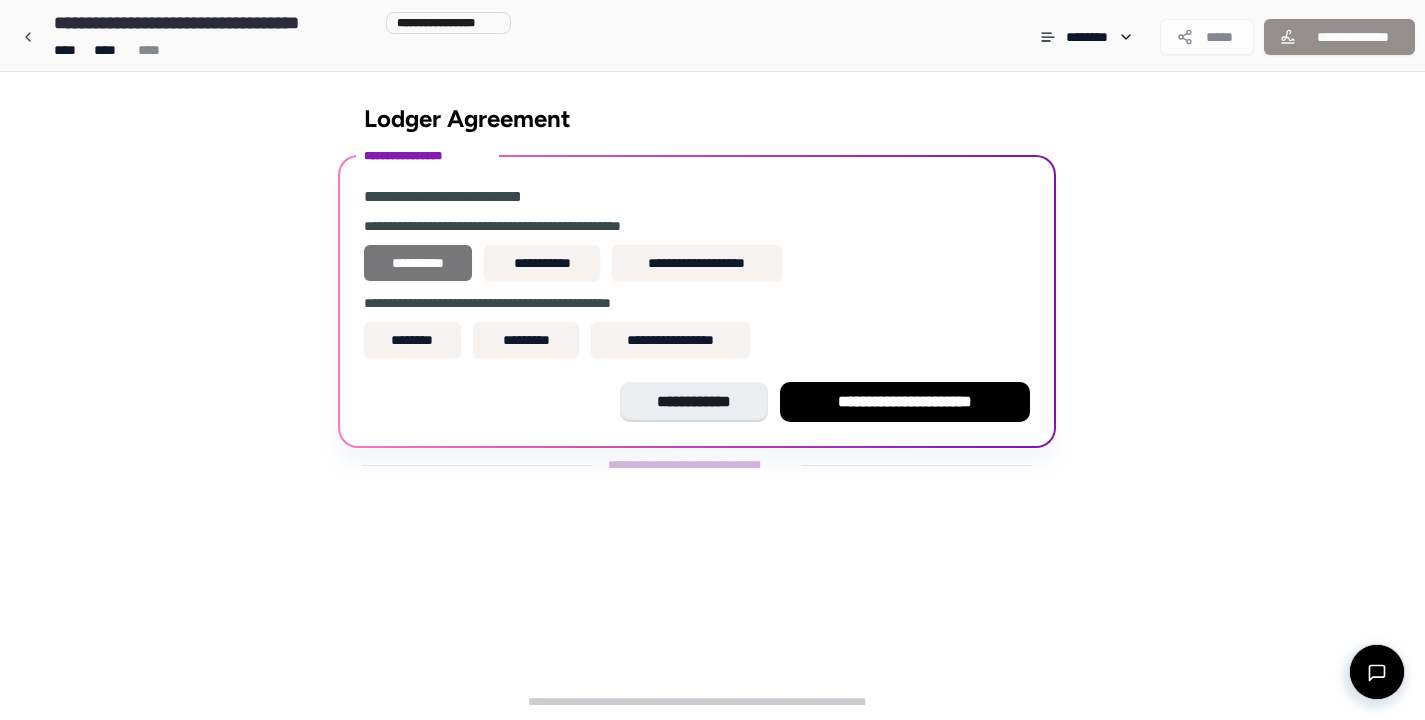 click on "**********" at bounding box center [418, 263] 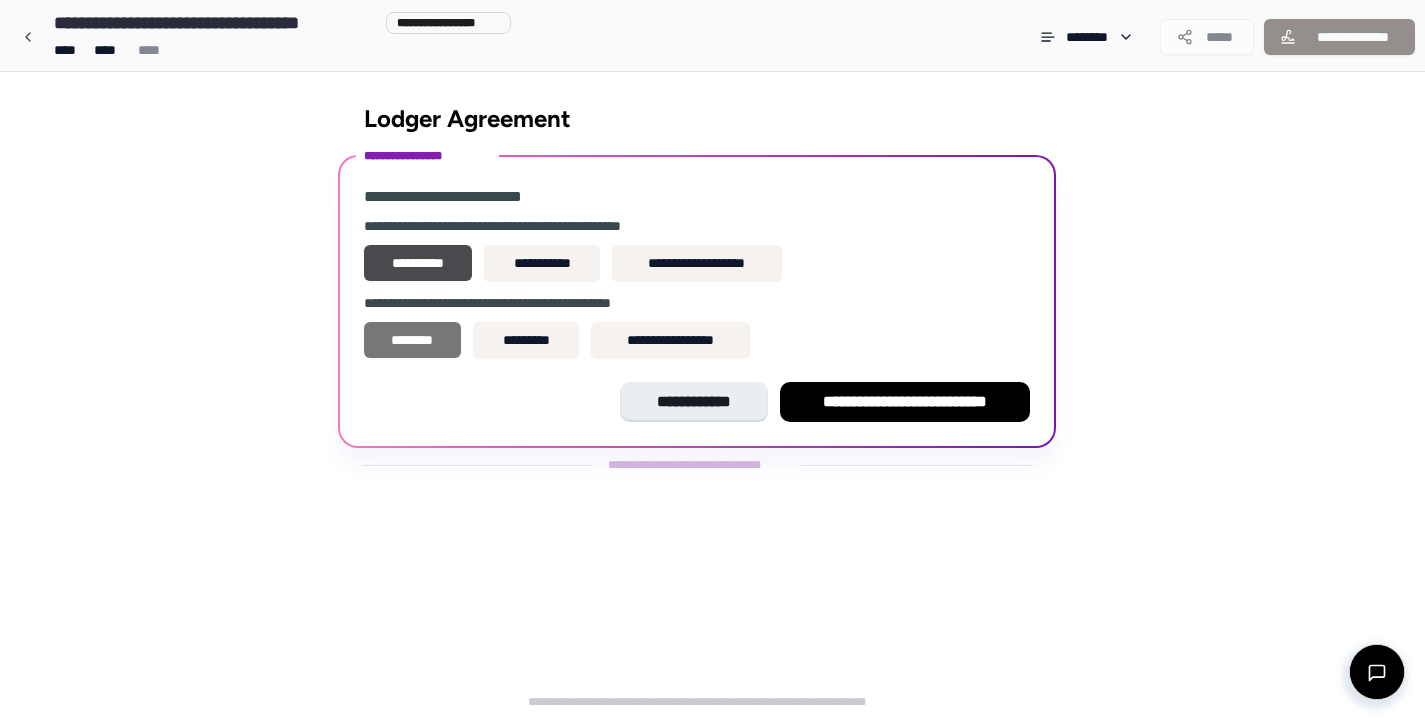 click on "********" at bounding box center (413, 340) 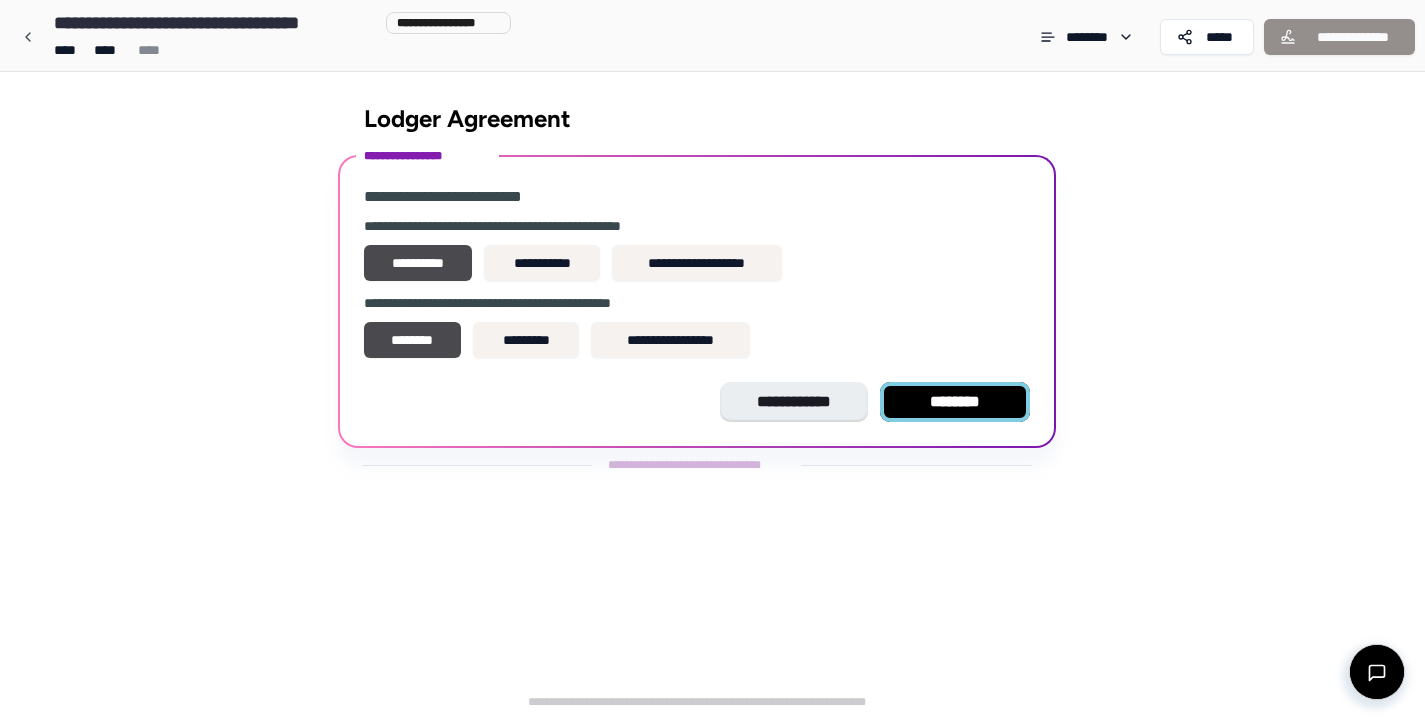 click on "********" at bounding box center (955, 402) 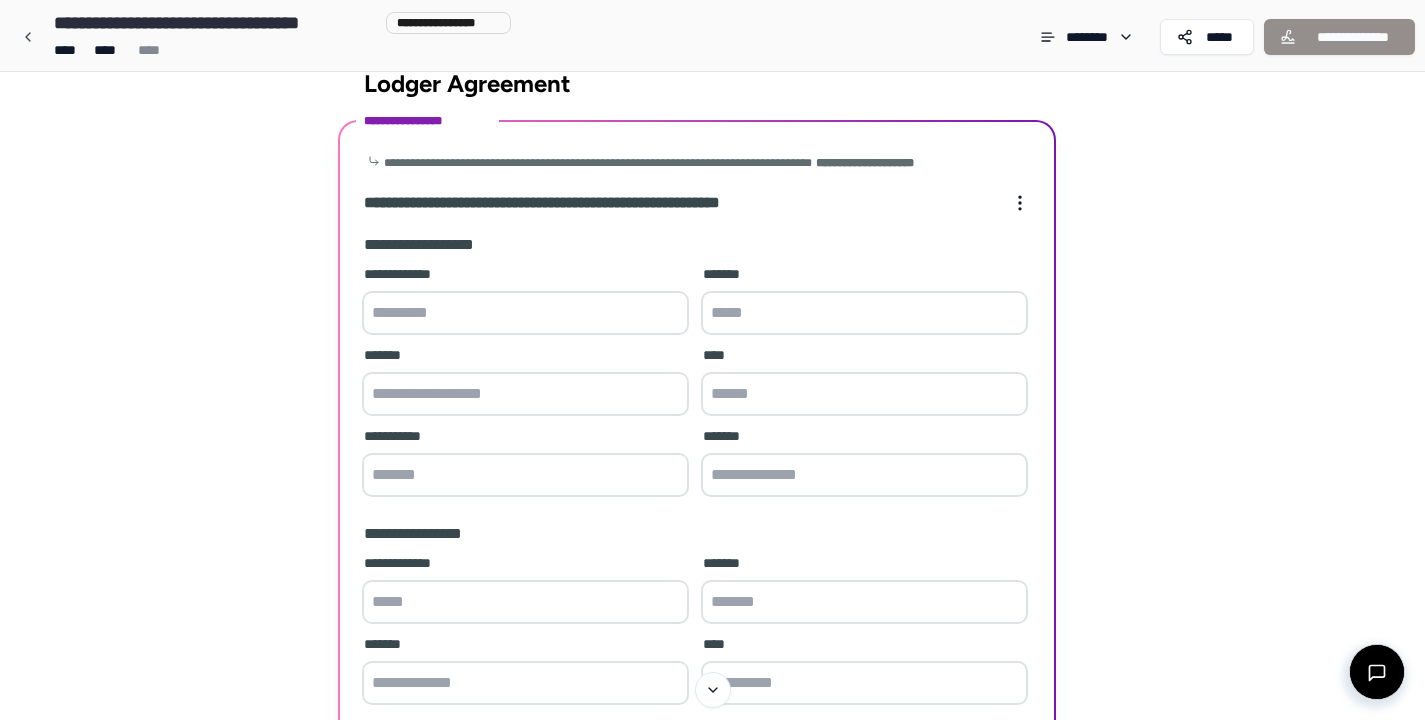 scroll, scrollTop: 34, scrollLeft: 0, axis: vertical 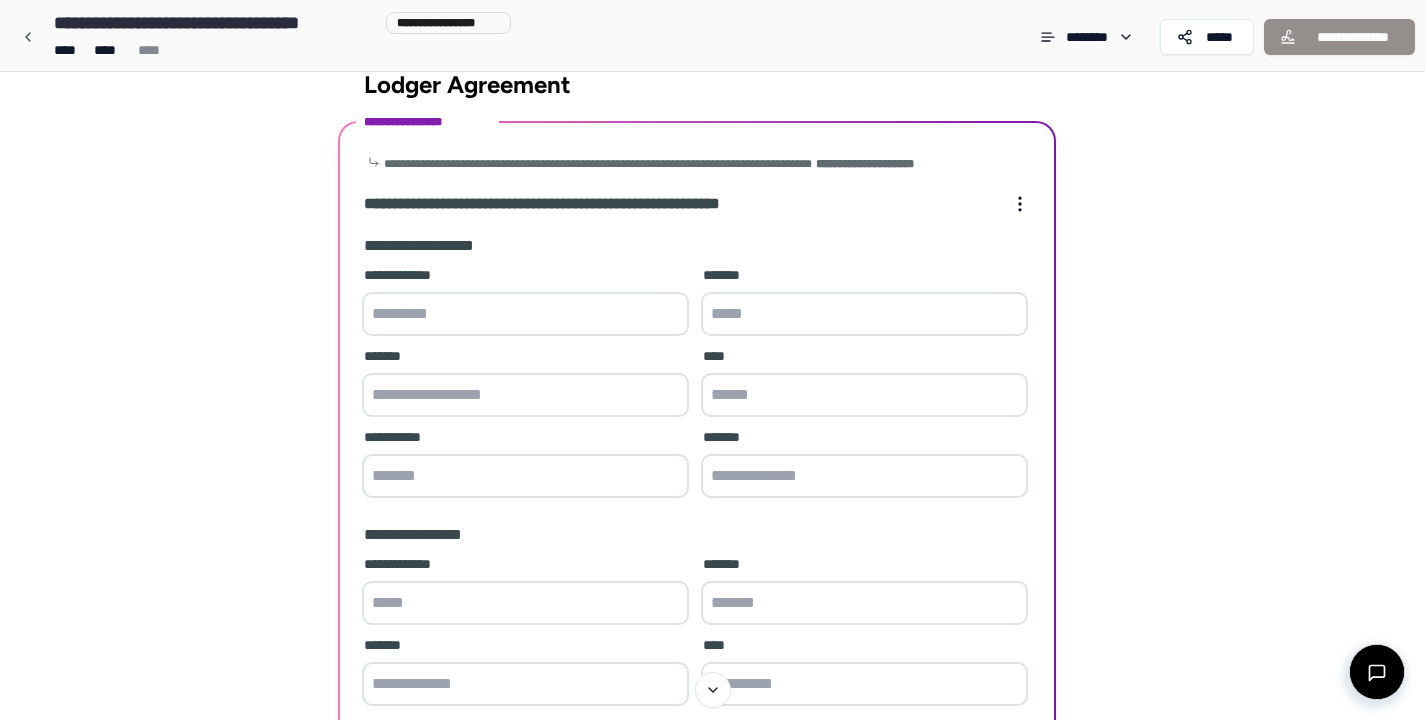 click at bounding box center (525, 314) 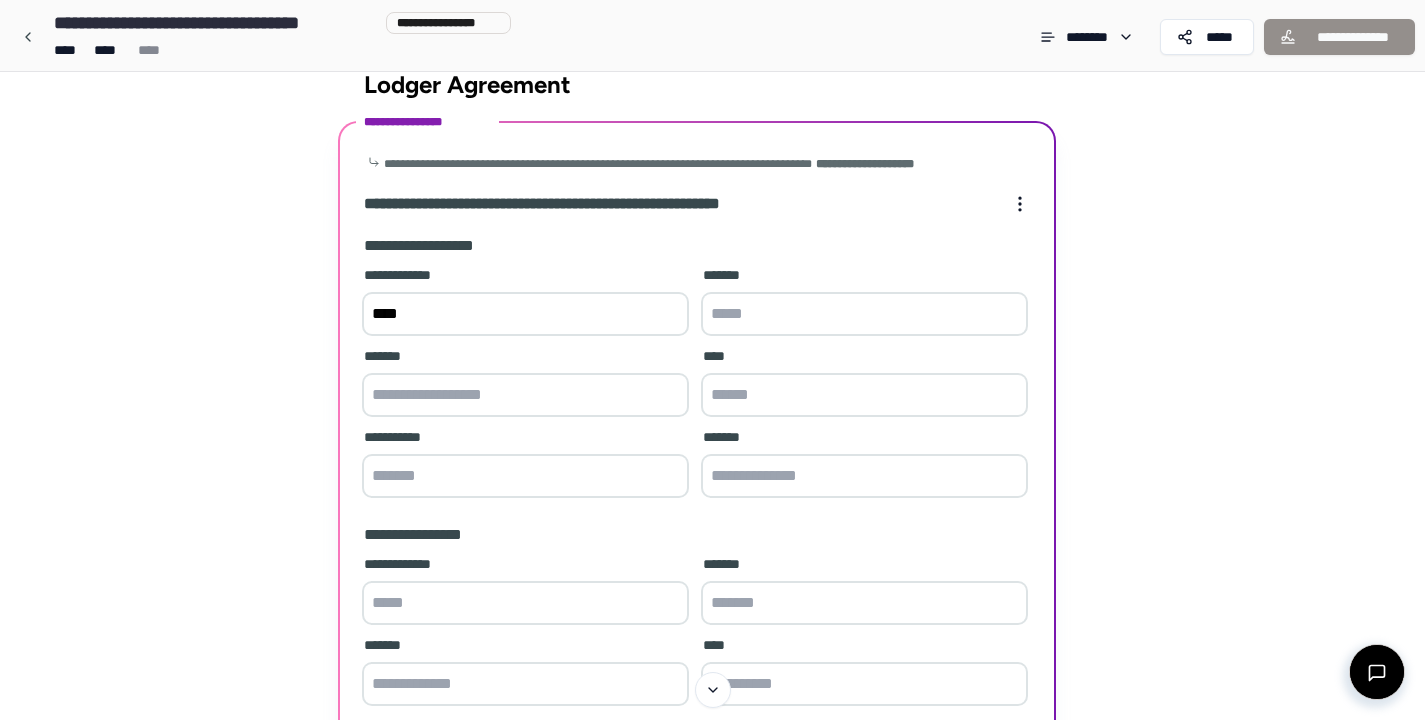 type on "****" 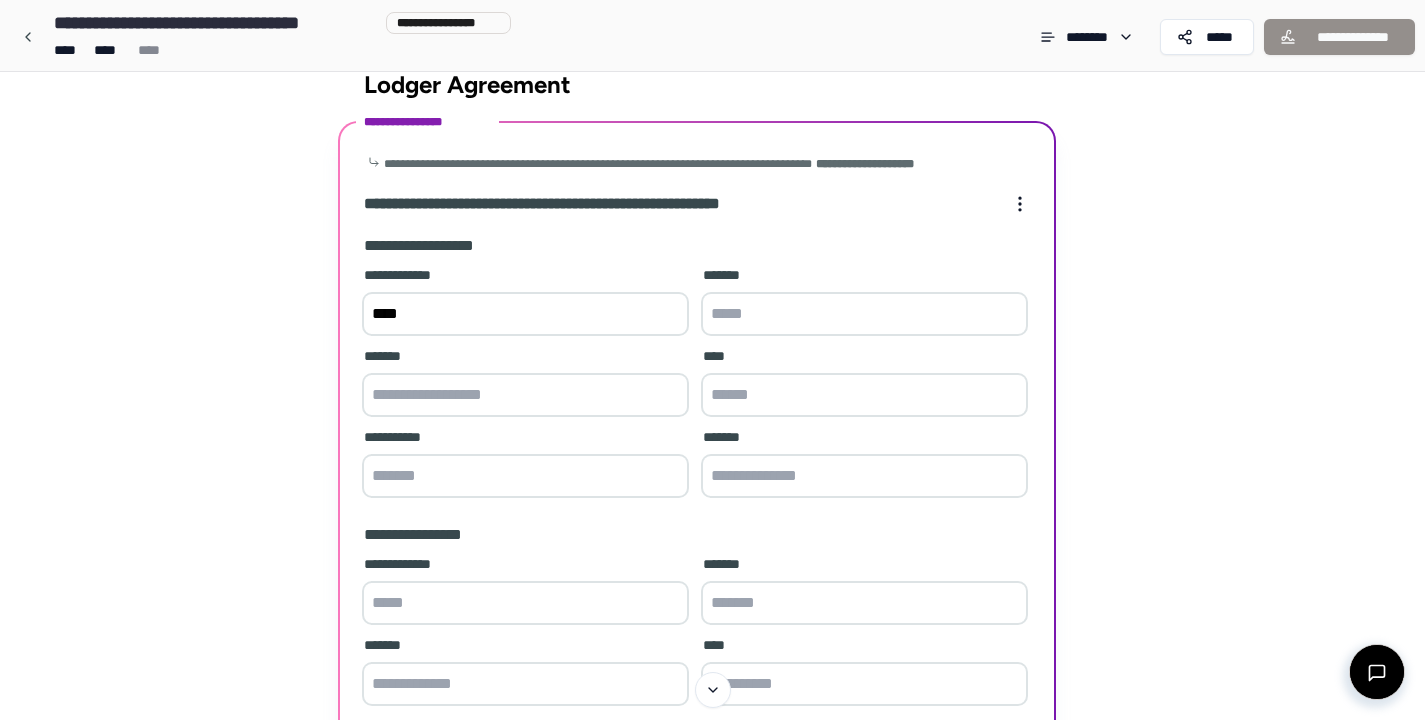 click at bounding box center [864, 314] 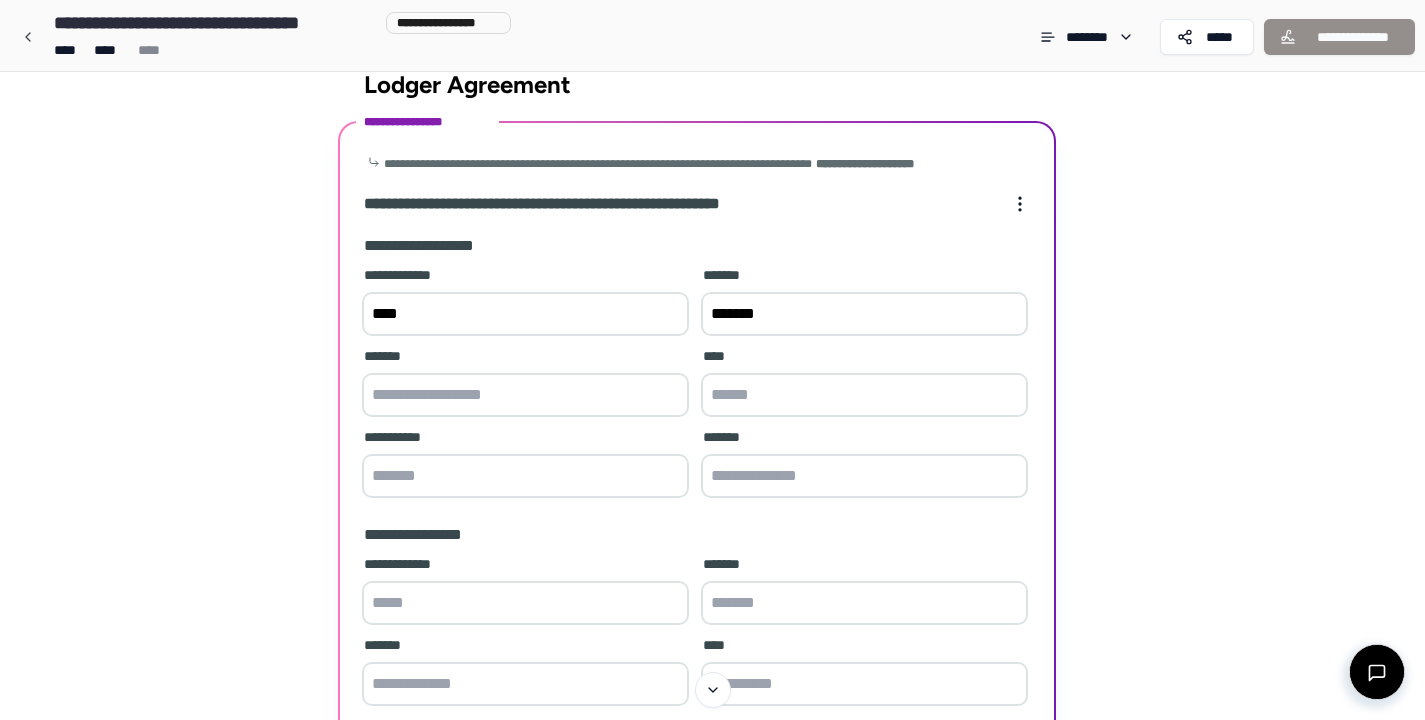 type on "*******" 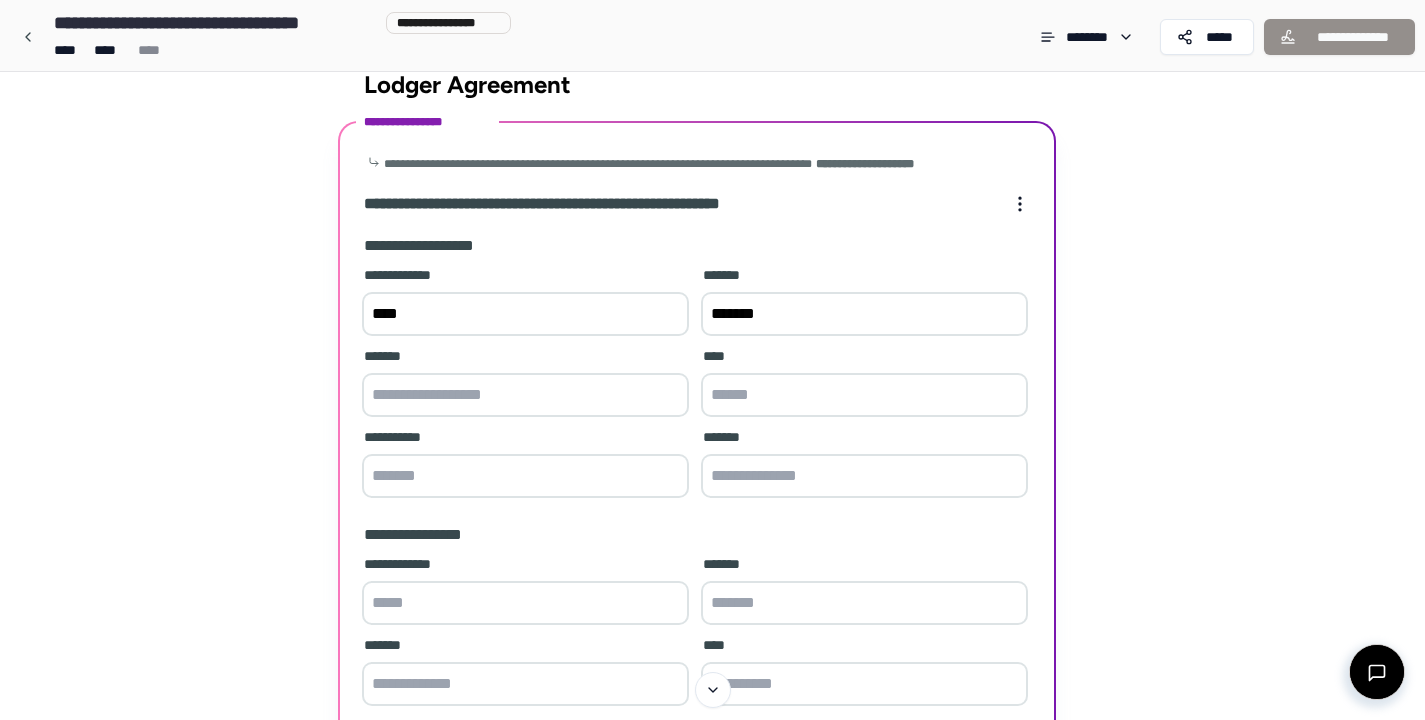 click at bounding box center (525, 395) 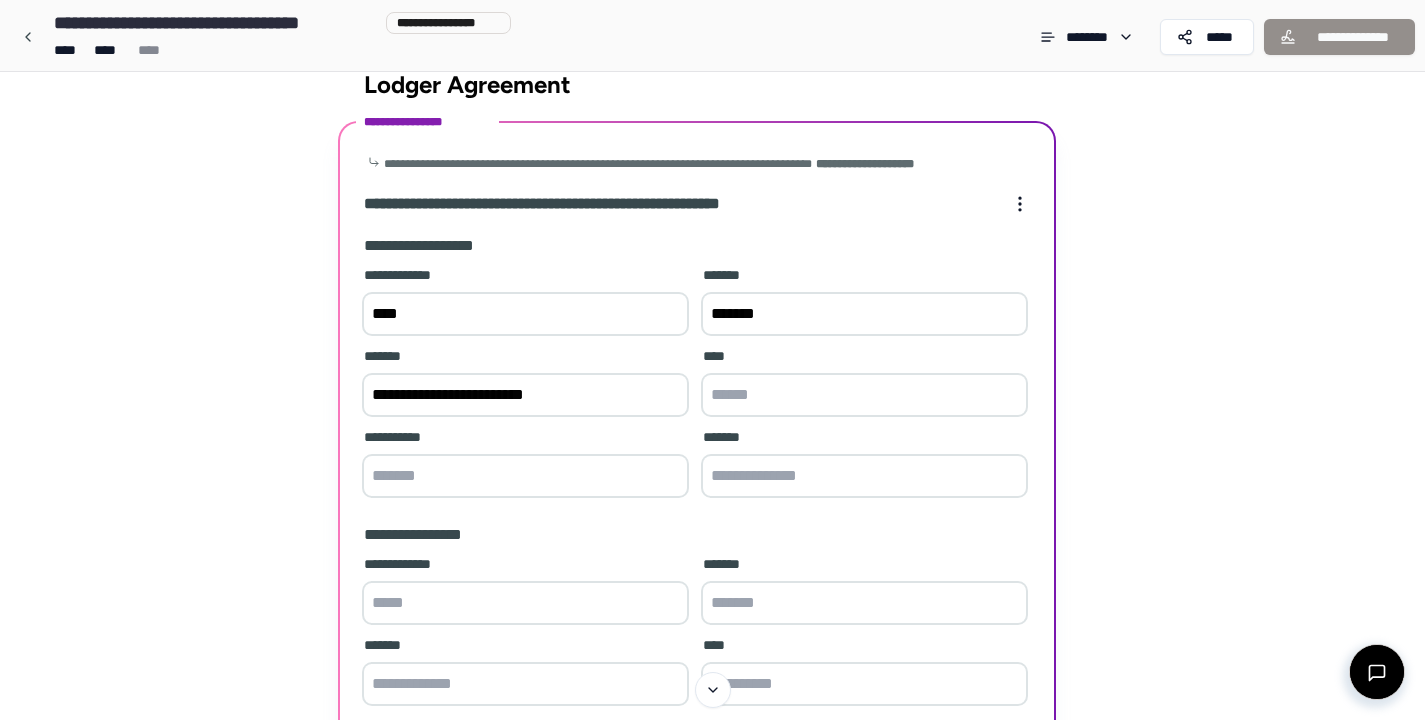 type on "**********" 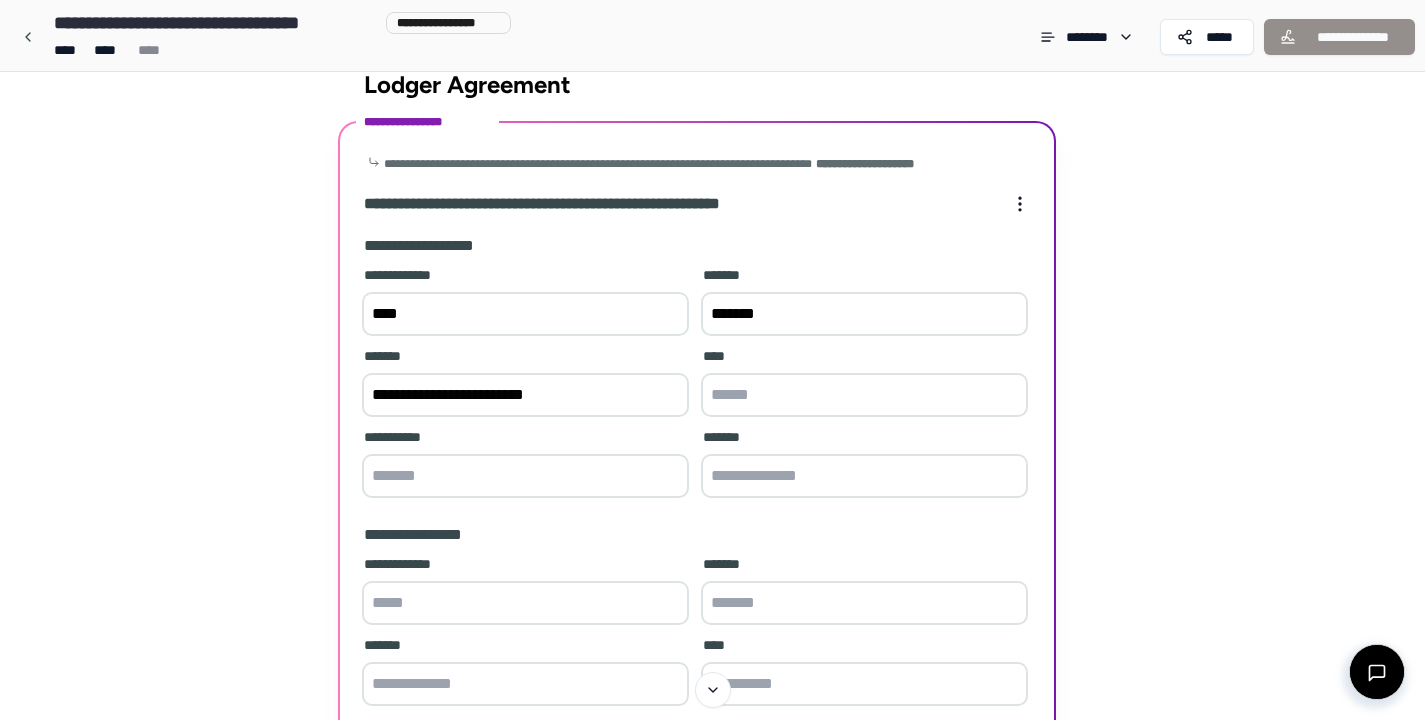 click at bounding box center (864, 395) 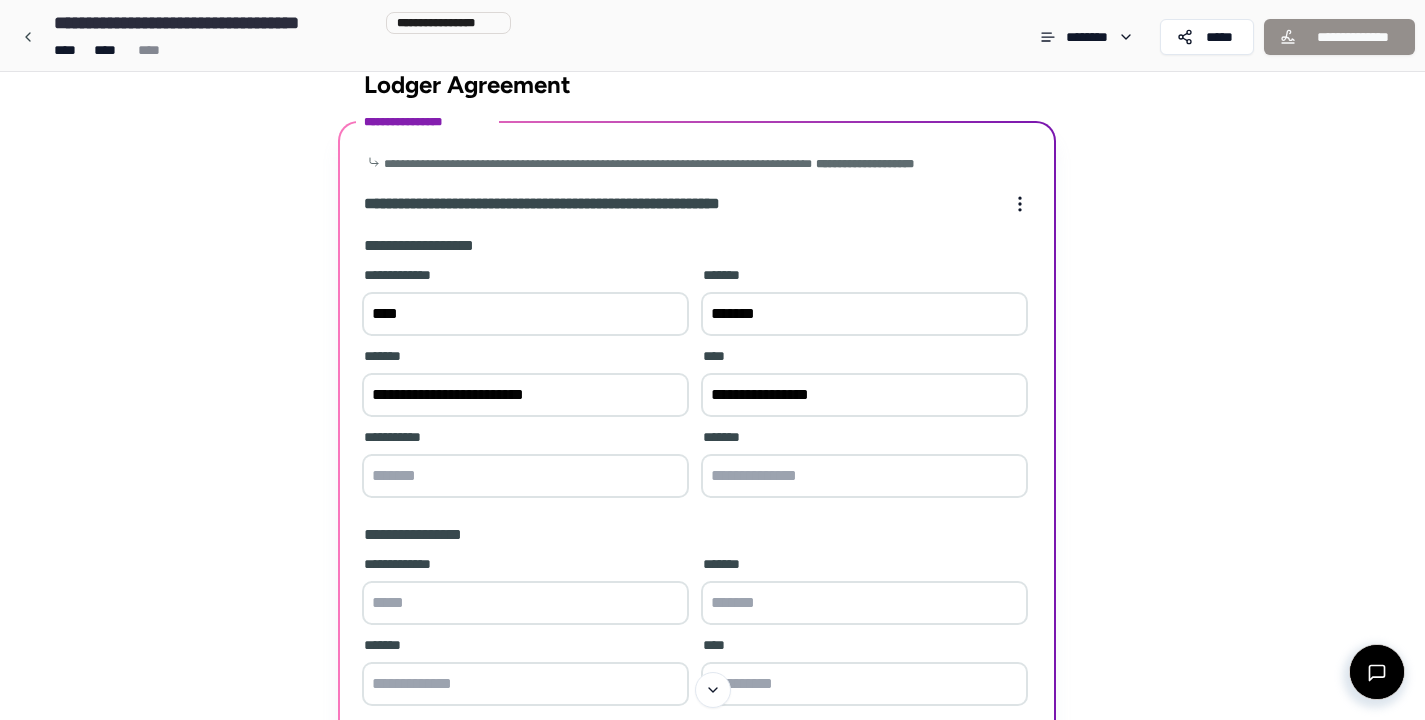 type on "**********" 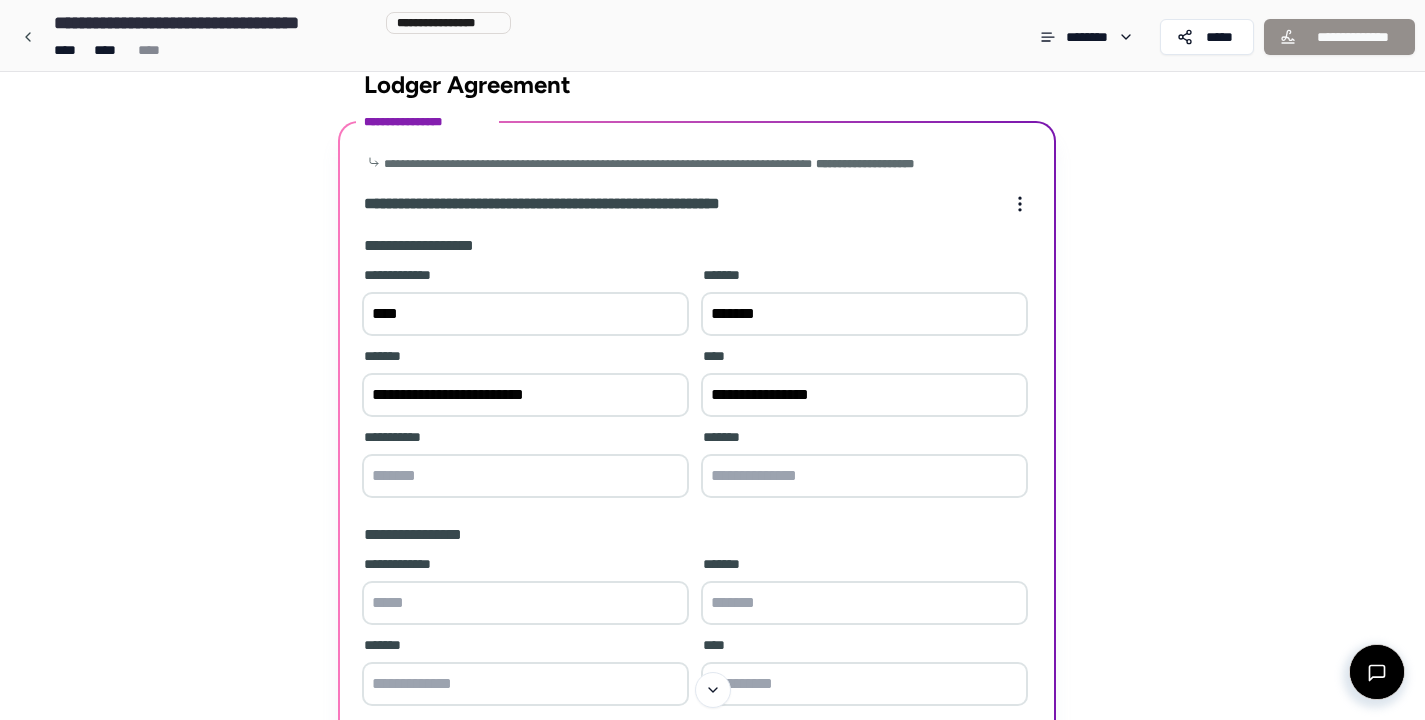 click at bounding box center (525, 476) 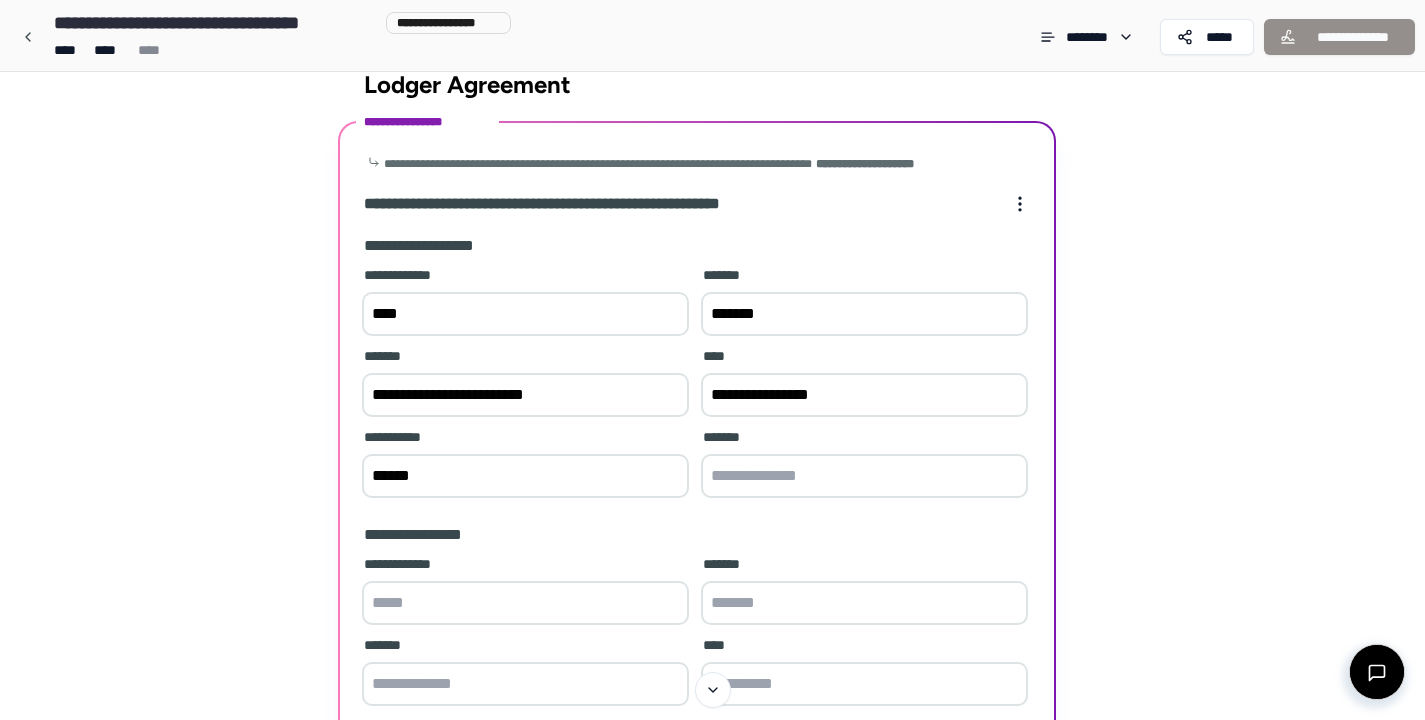 type on "******" 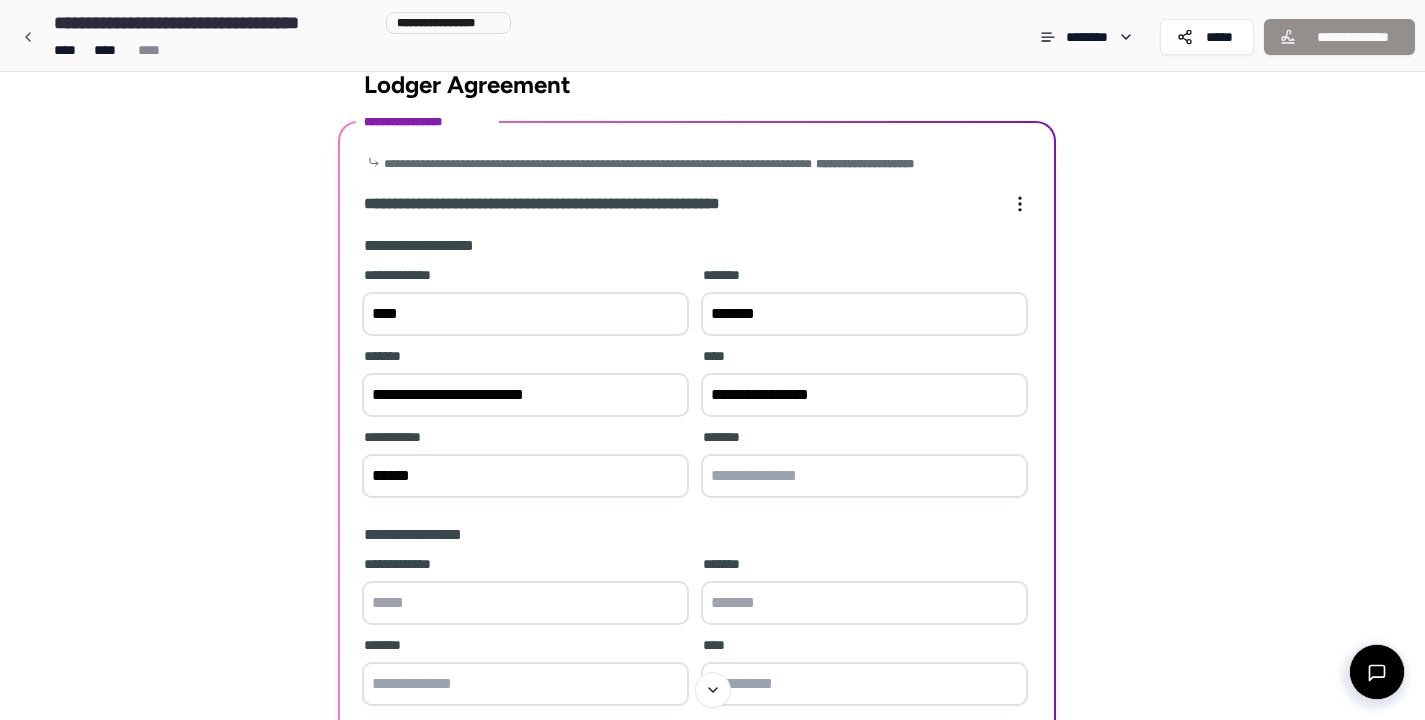 click at bounding box center [864, 476] 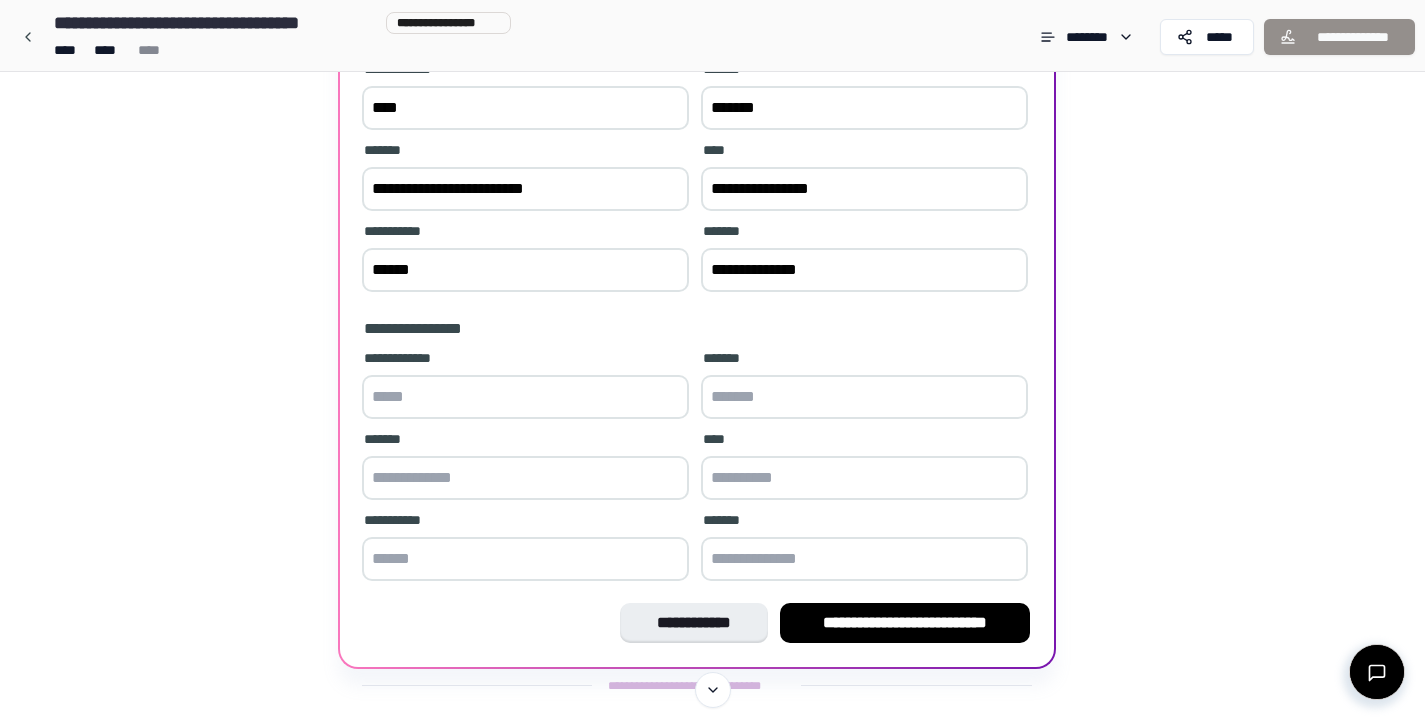 scroll, scrollTop: 240, scrollLeft: 0, axis: vertical 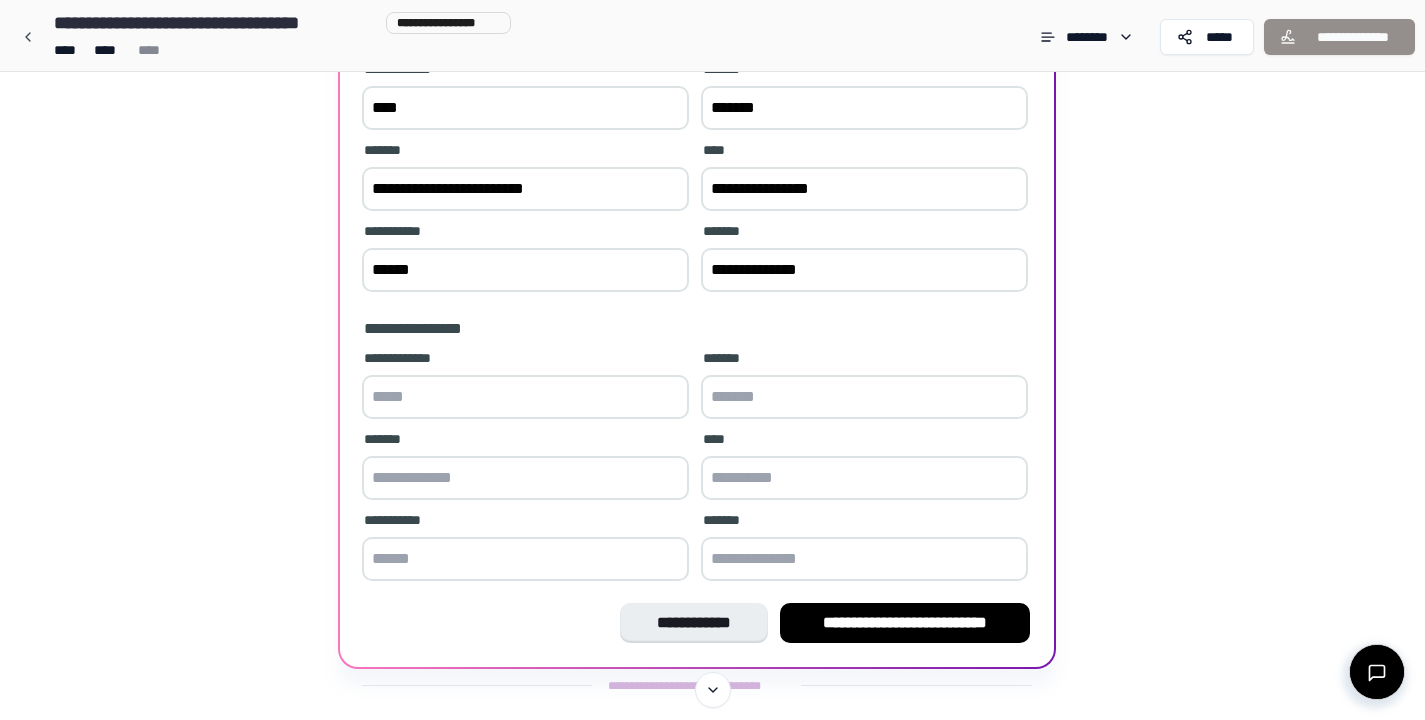 type on "**********" 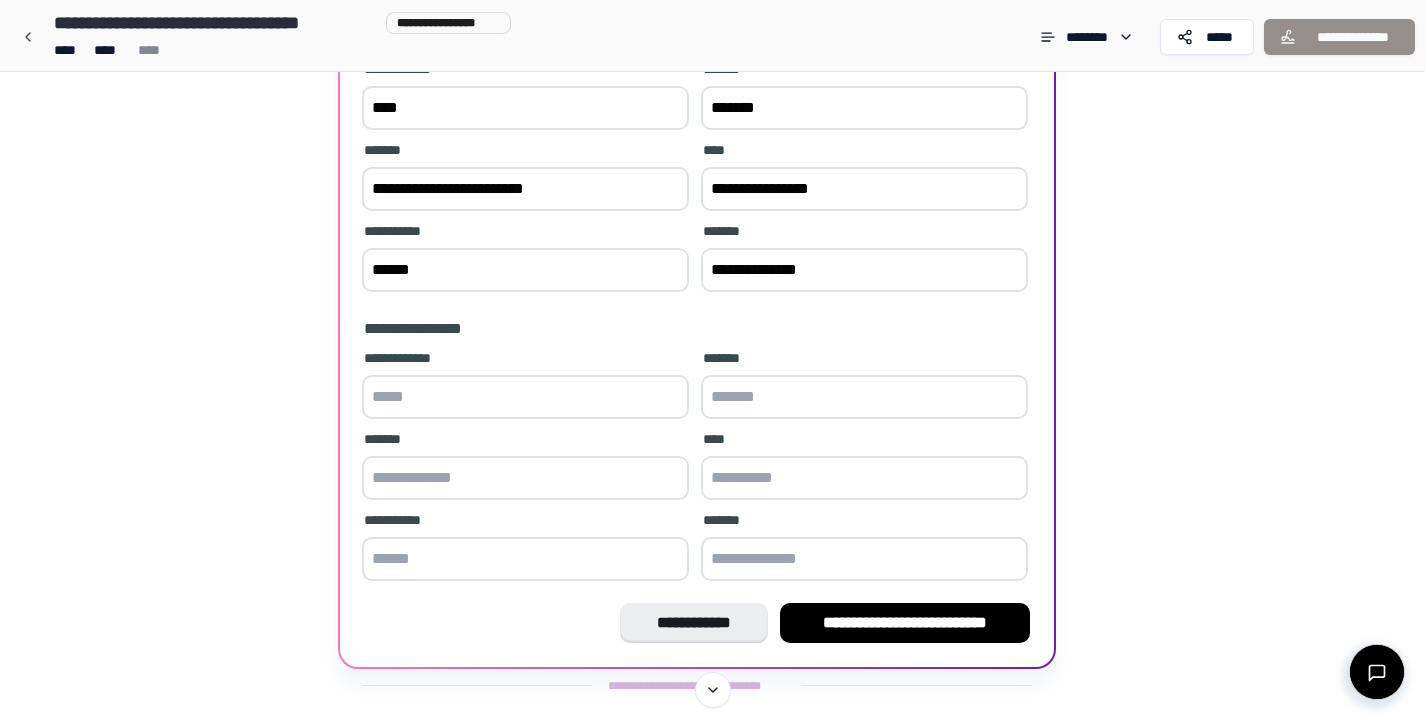 click at bounding box center [525, 397] 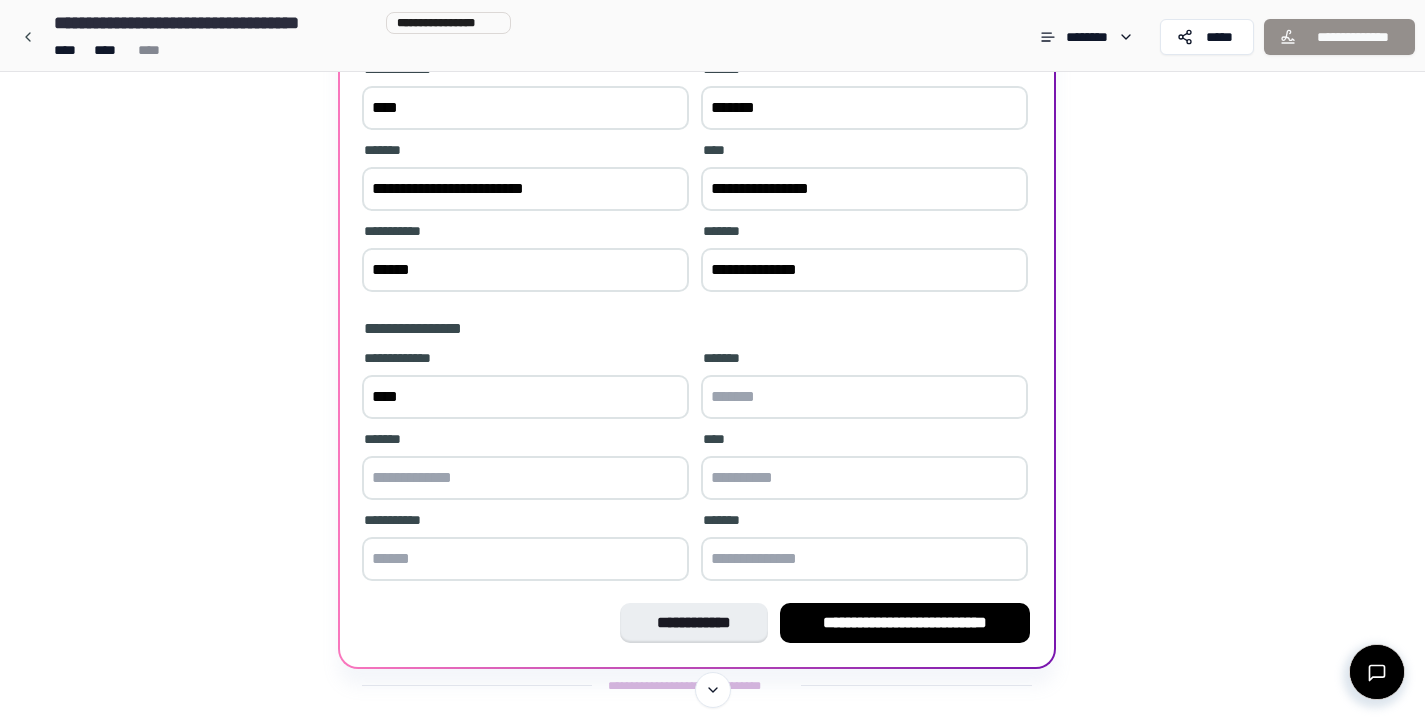 type on "****" 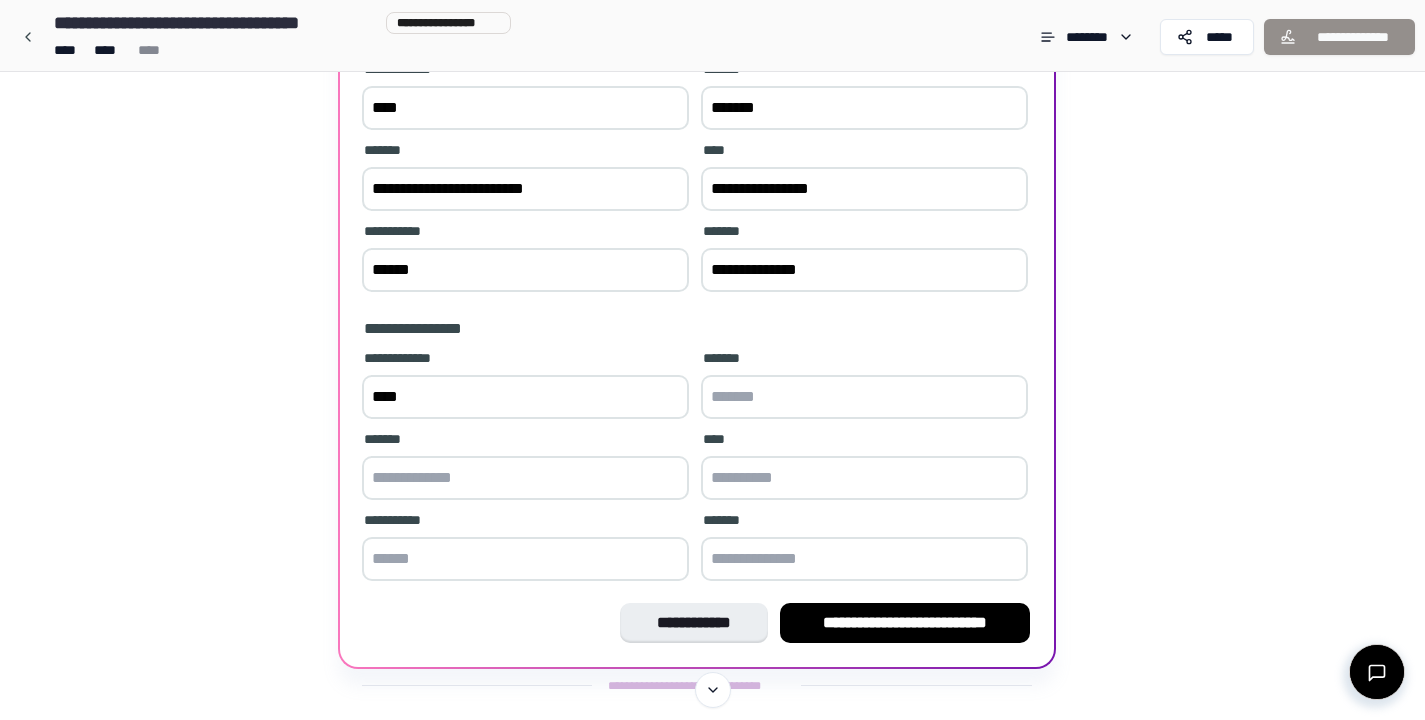 click at bounding box center (864, 397) 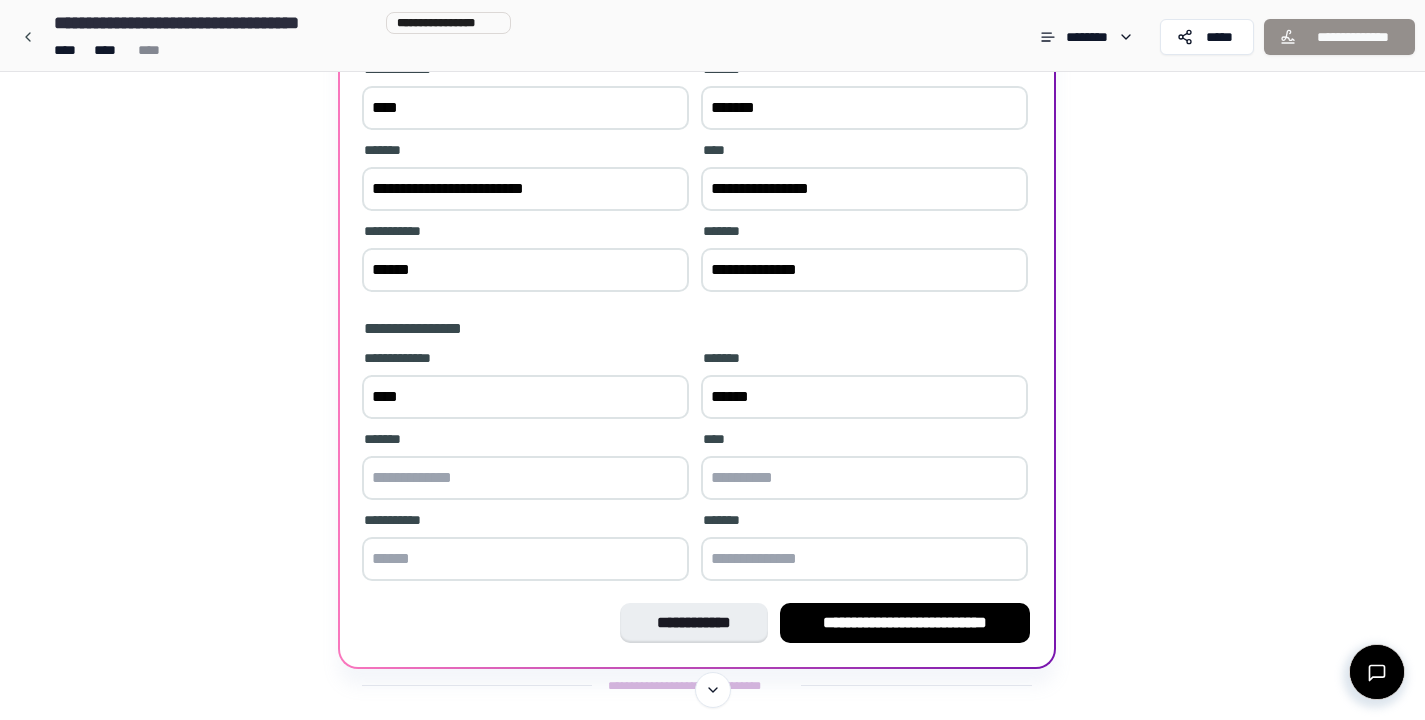 type on "******" 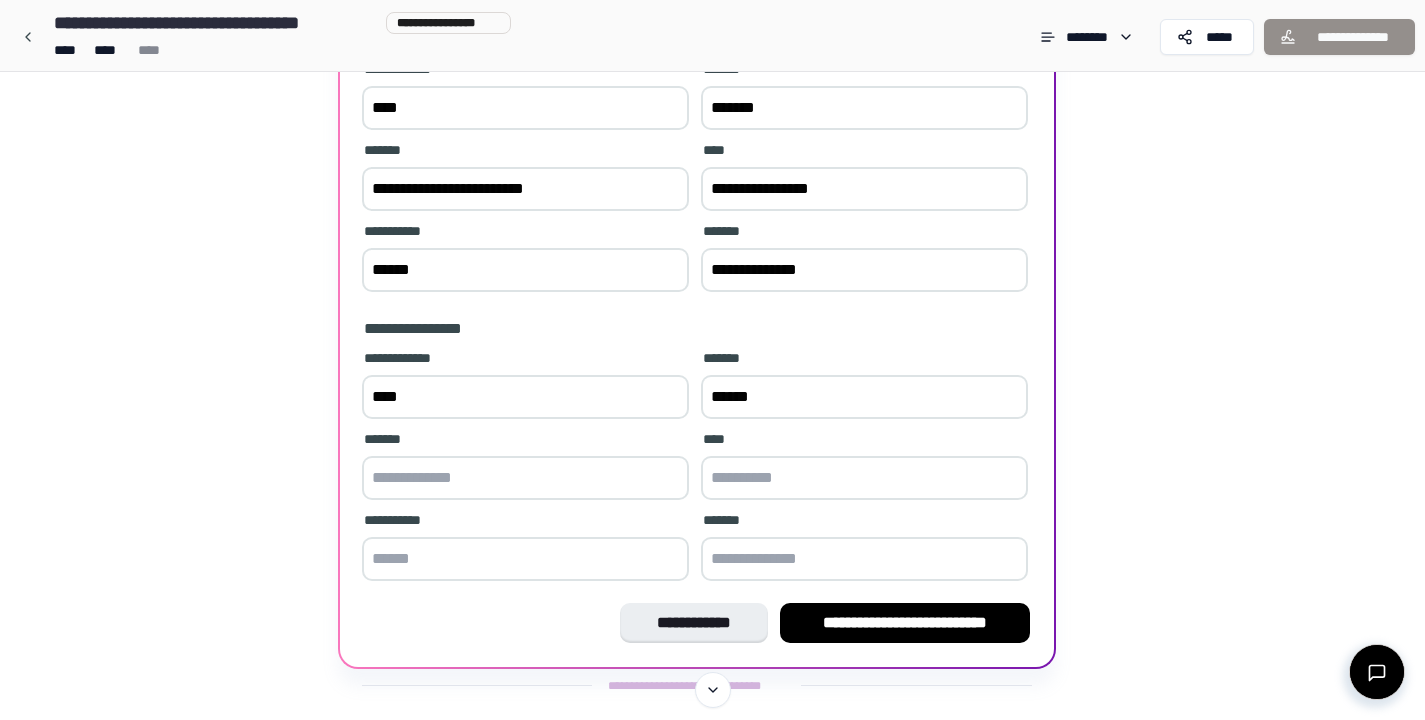 click at bounding box center (525, 478) 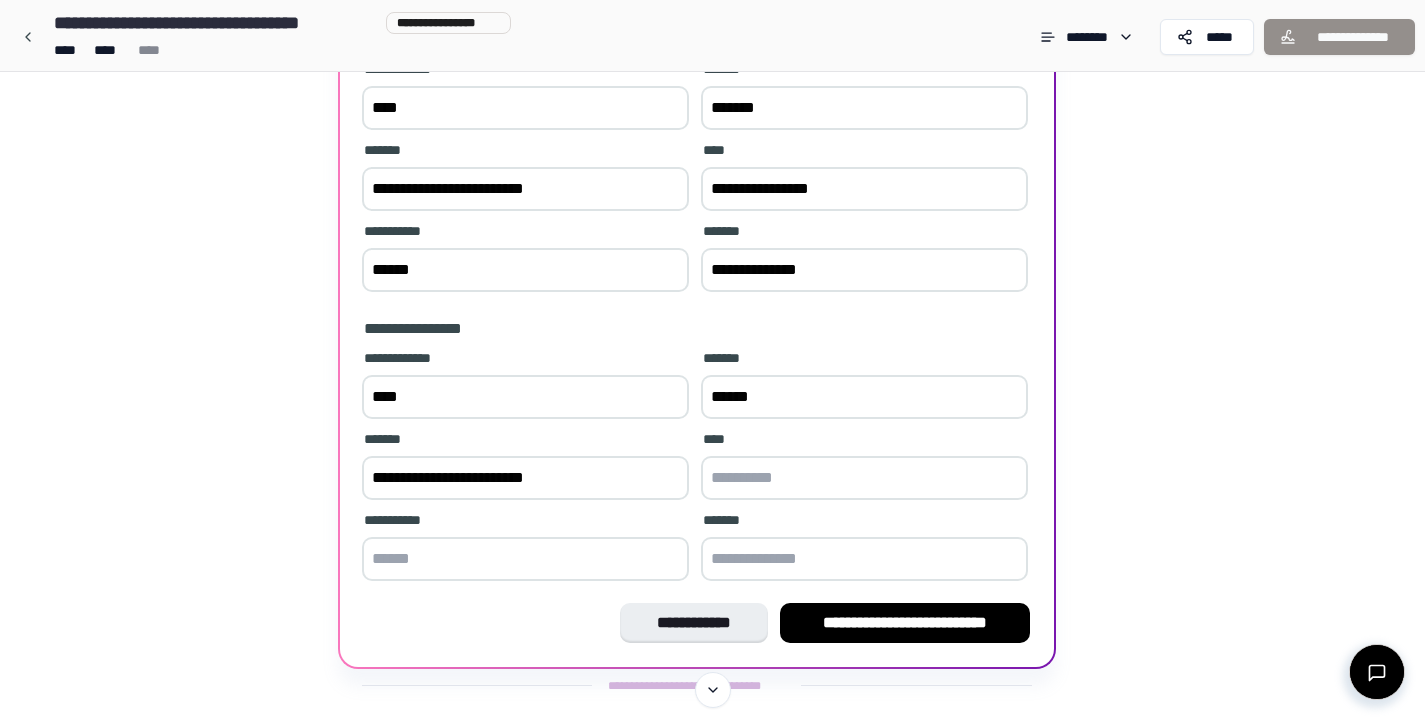 type on "**********" 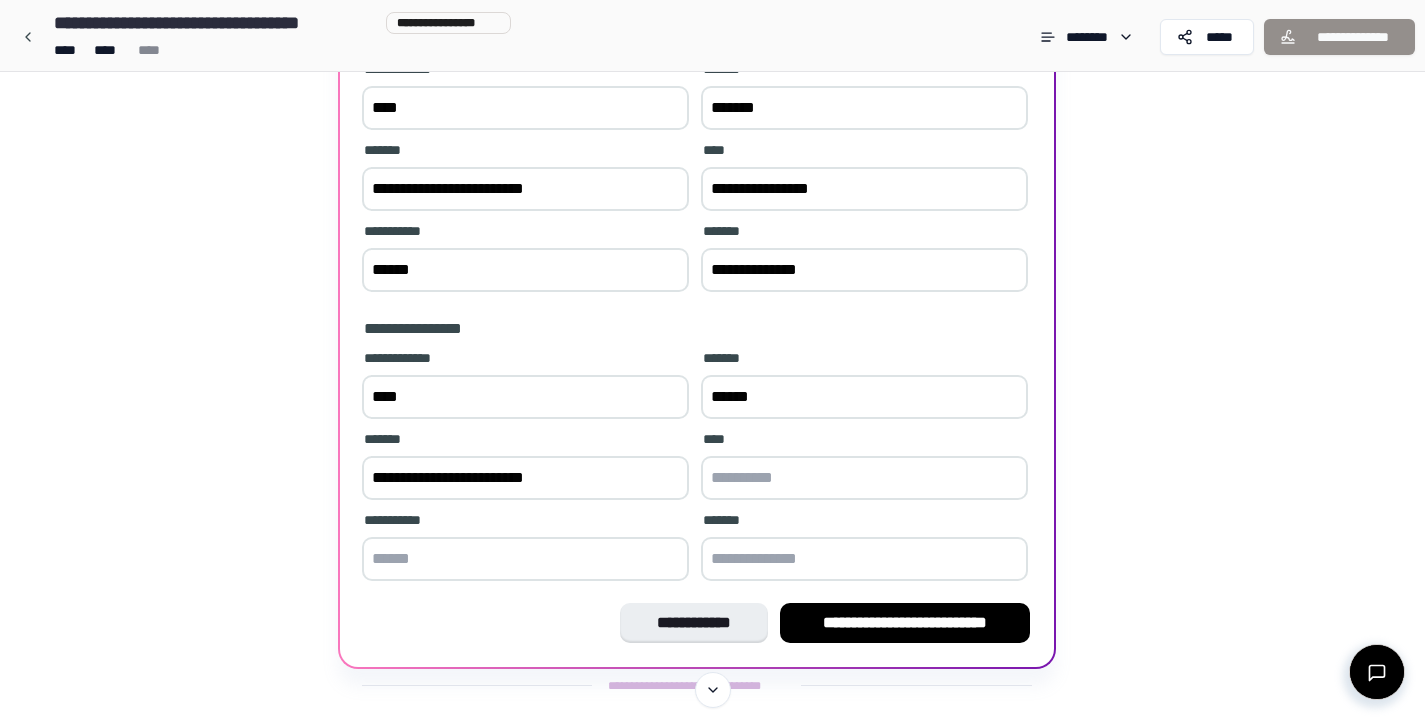 click at bounding box center (864, 478) 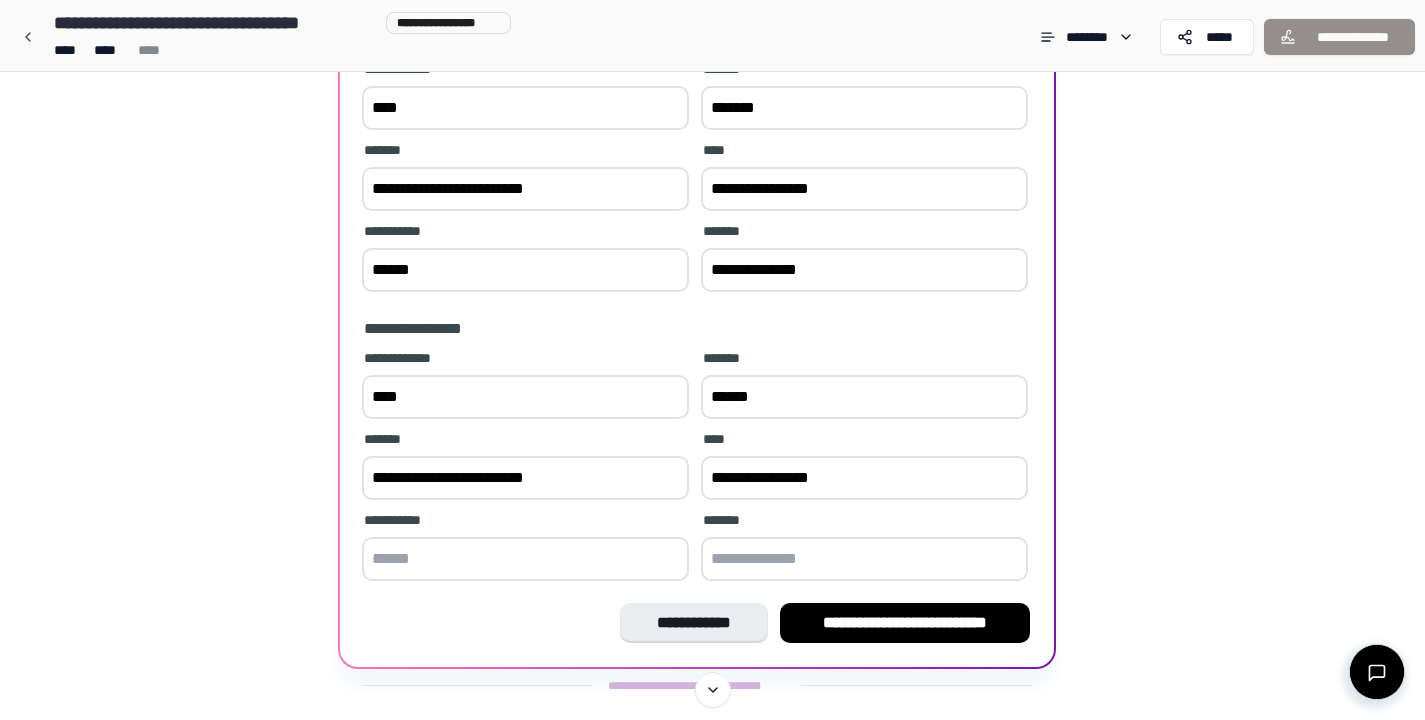 type on "**********" 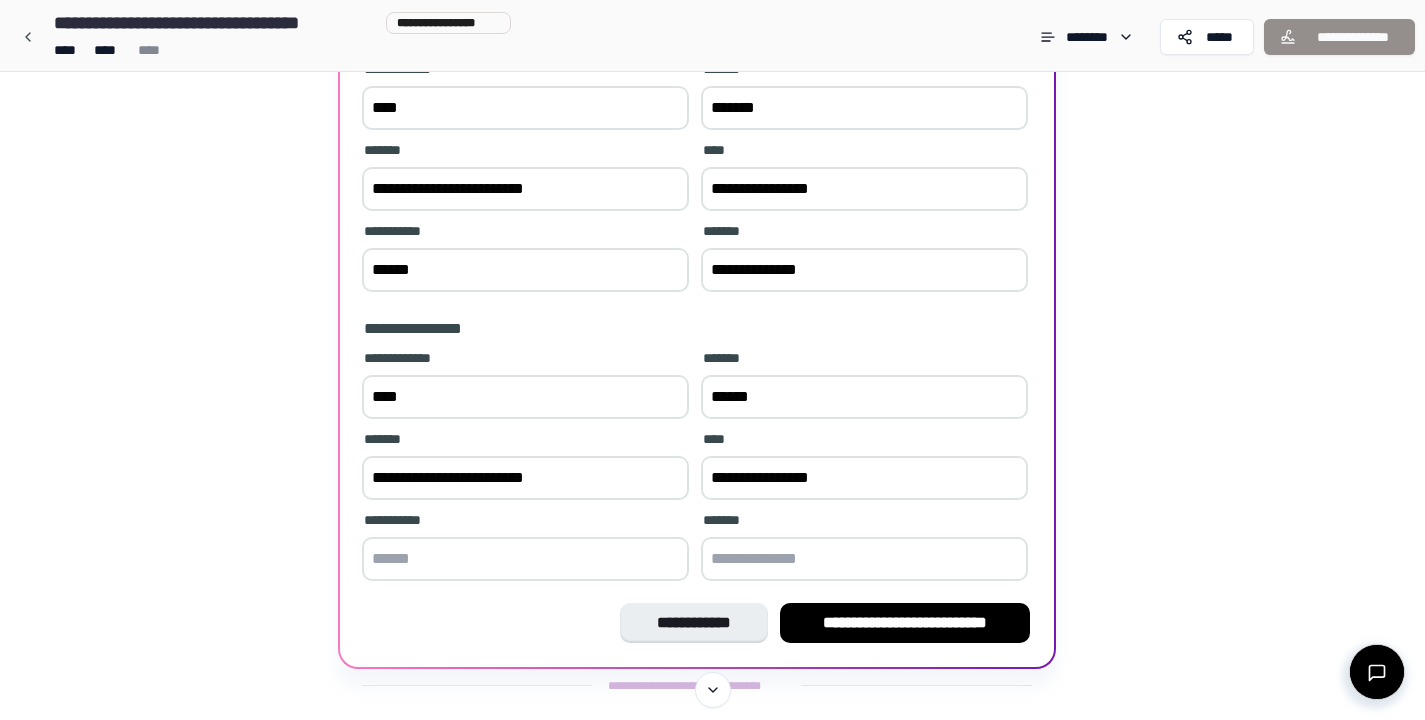 type on "*" 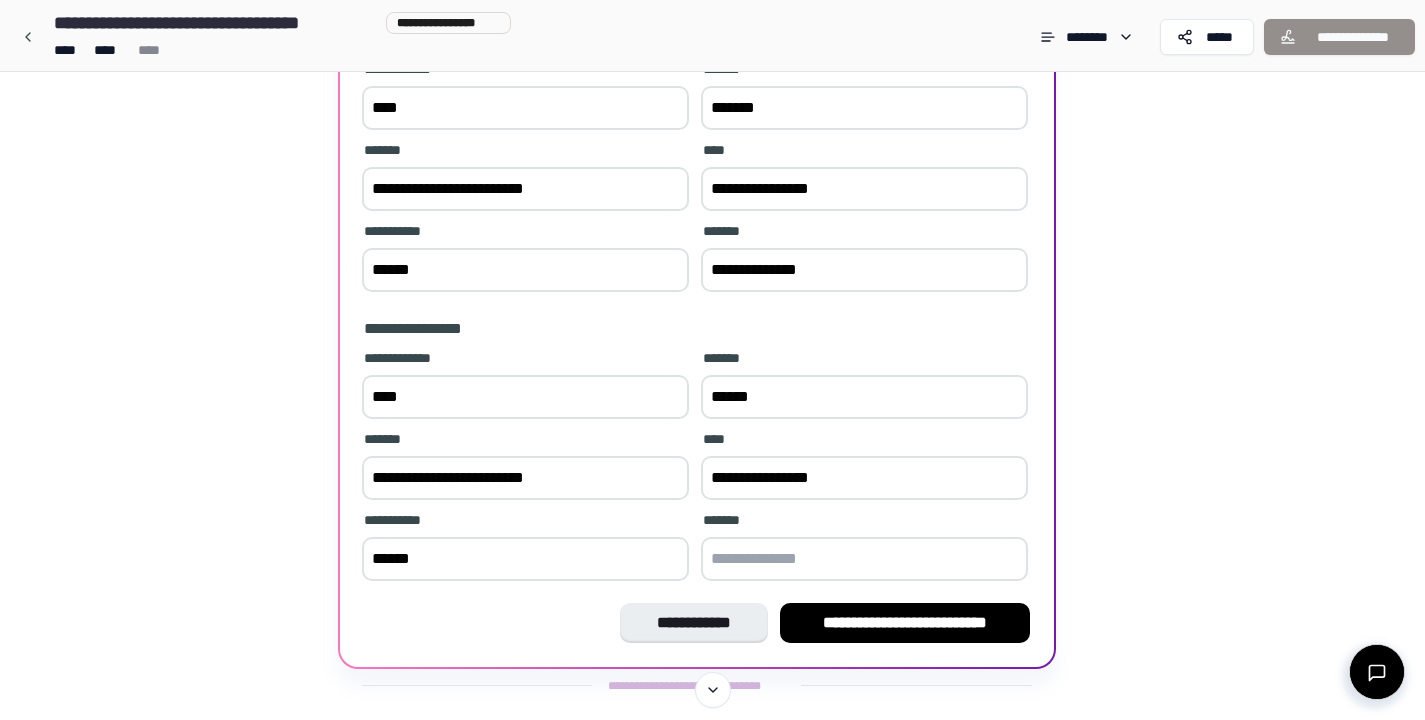 click on "******" at bounding box center [525, 559] 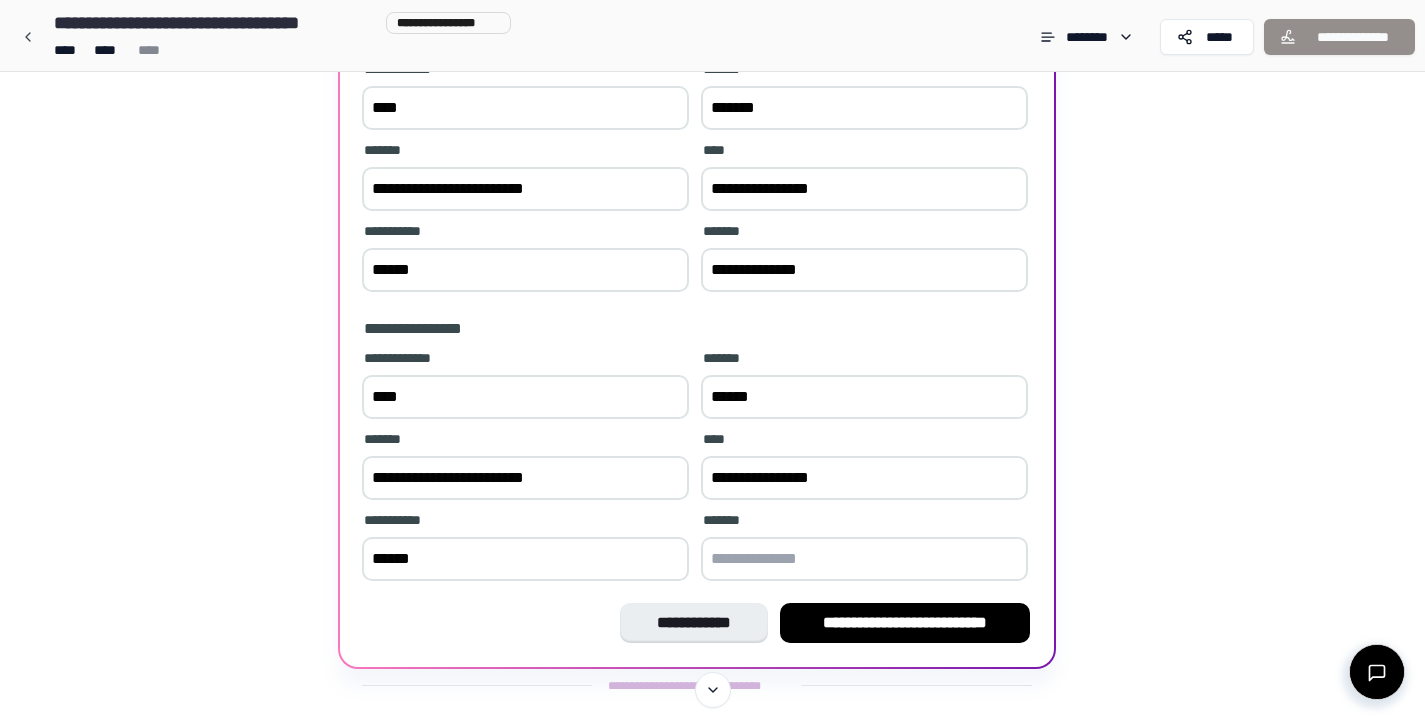 click at bounding box center (864, 559) 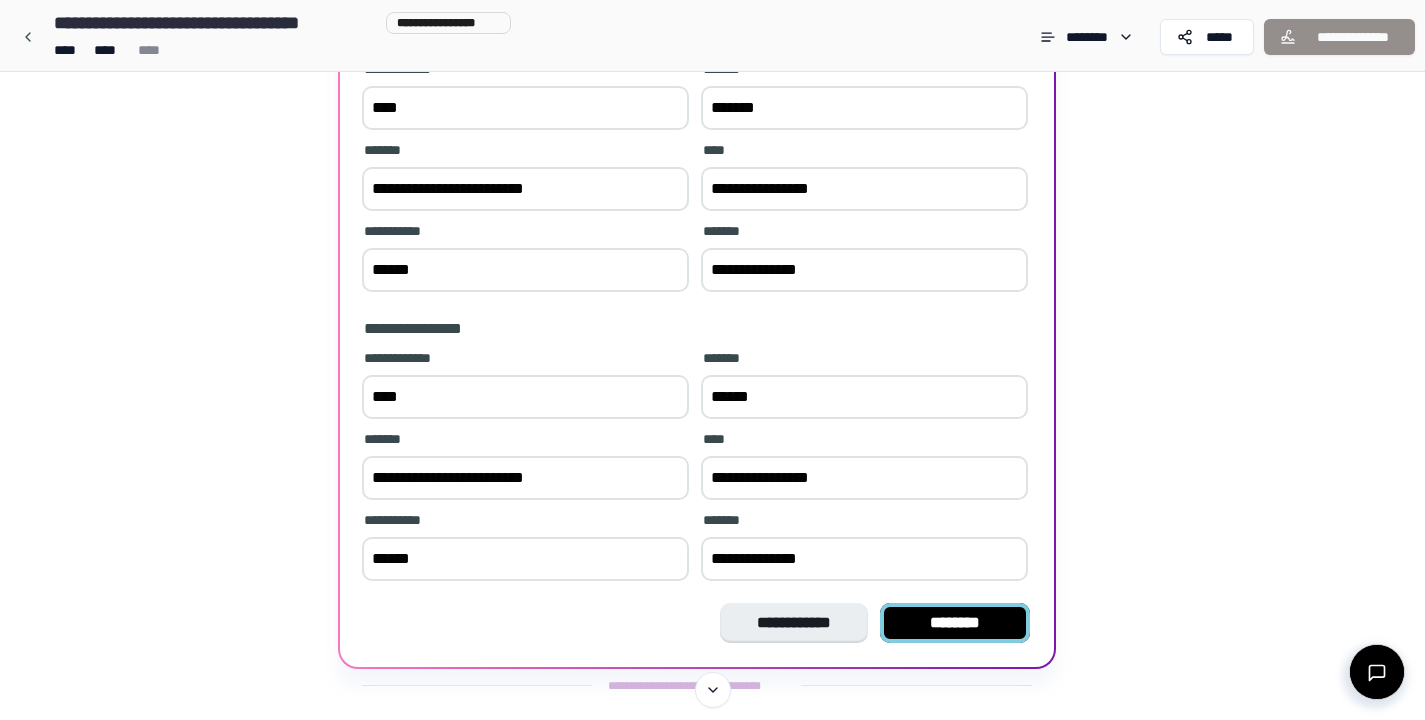 type on "**********" 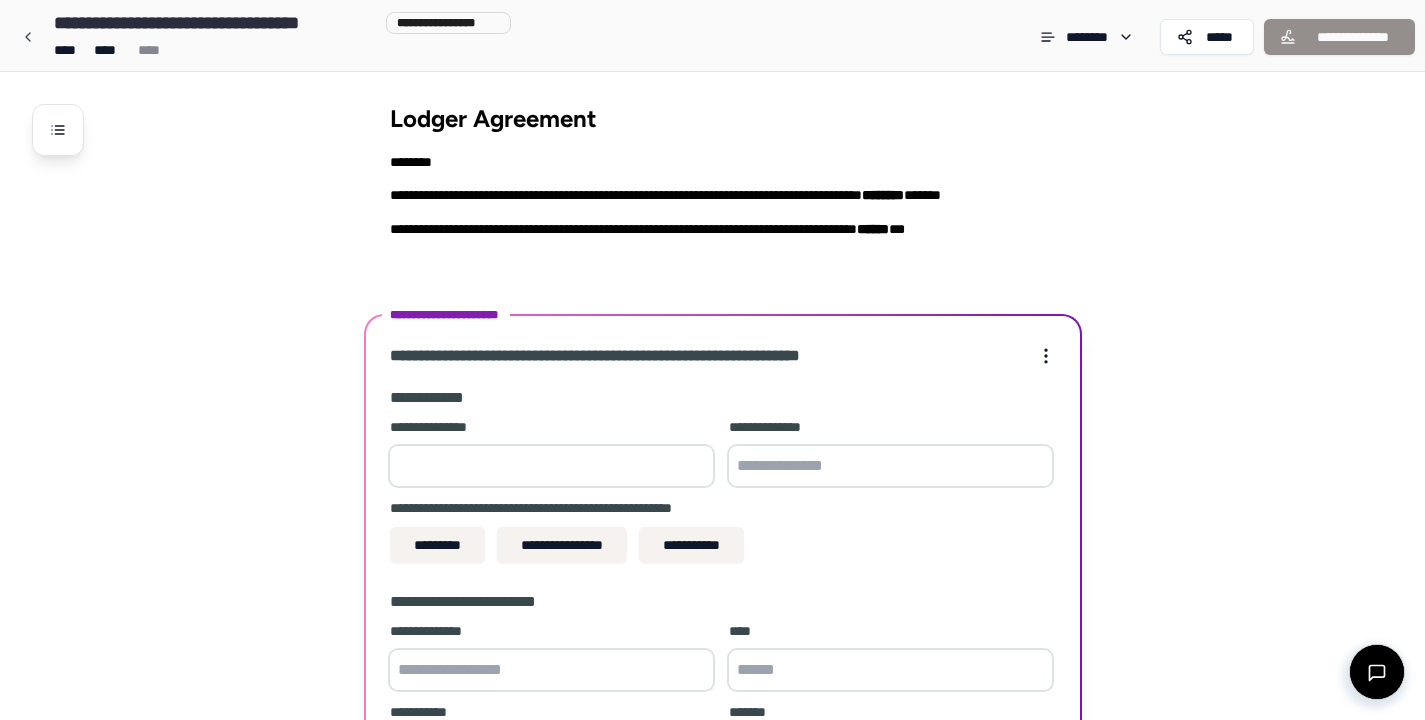 scroll, scrollTop: 219, scrollLeft: 0, axis: vertical 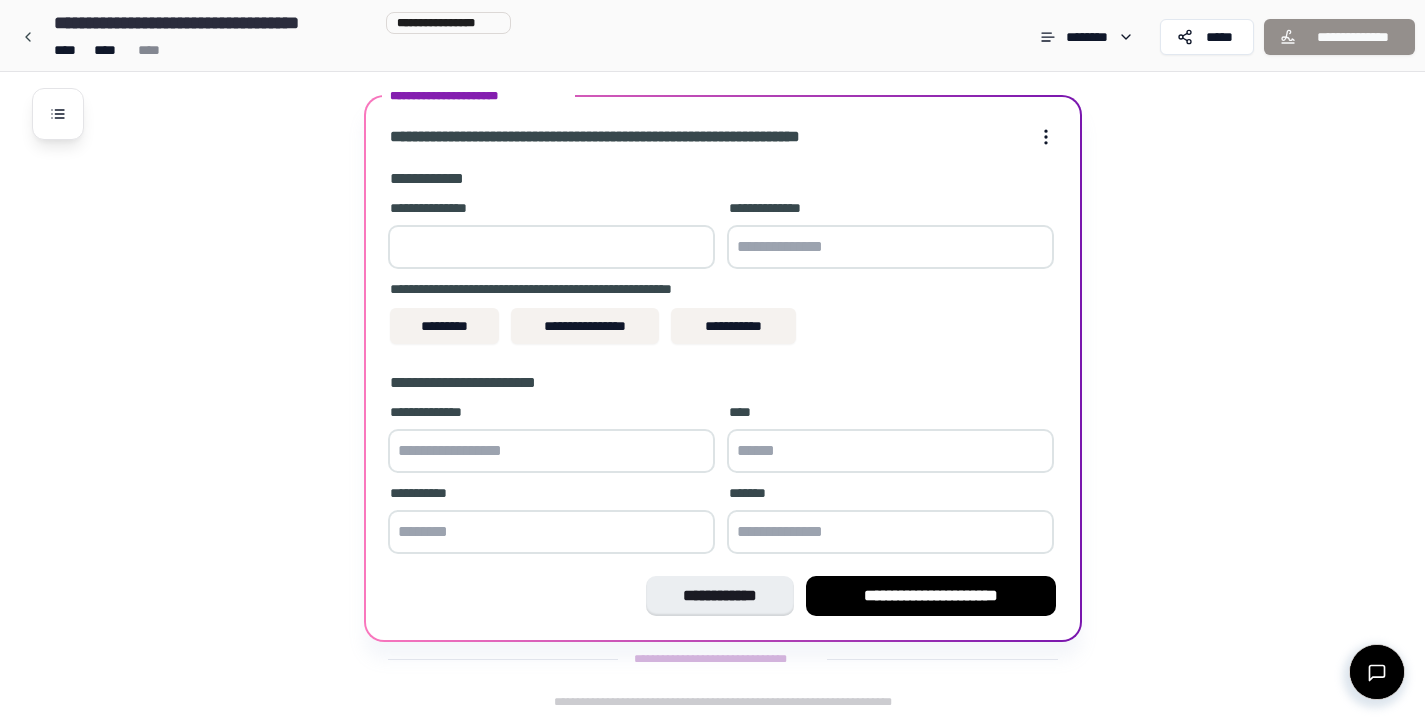 click at bounding box center [551, 247] 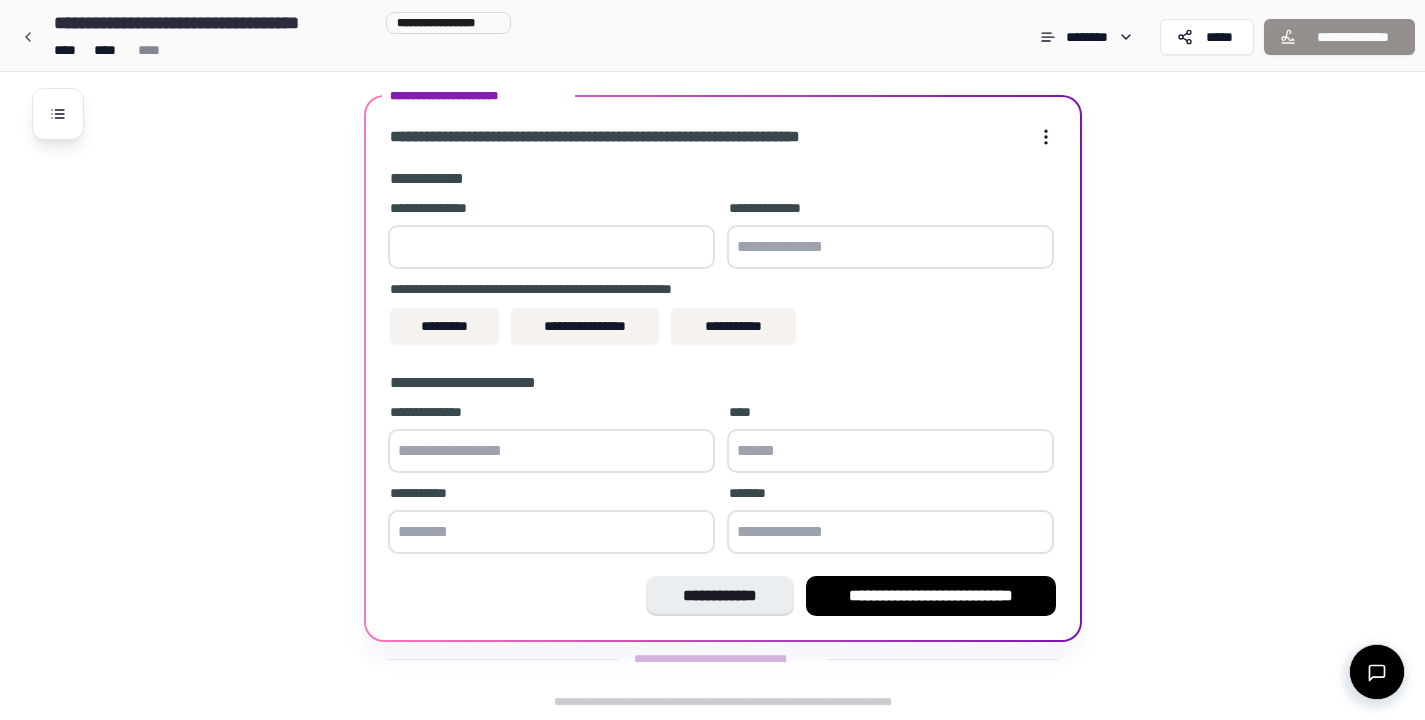 click on "**" at bounding box center [551, 247] 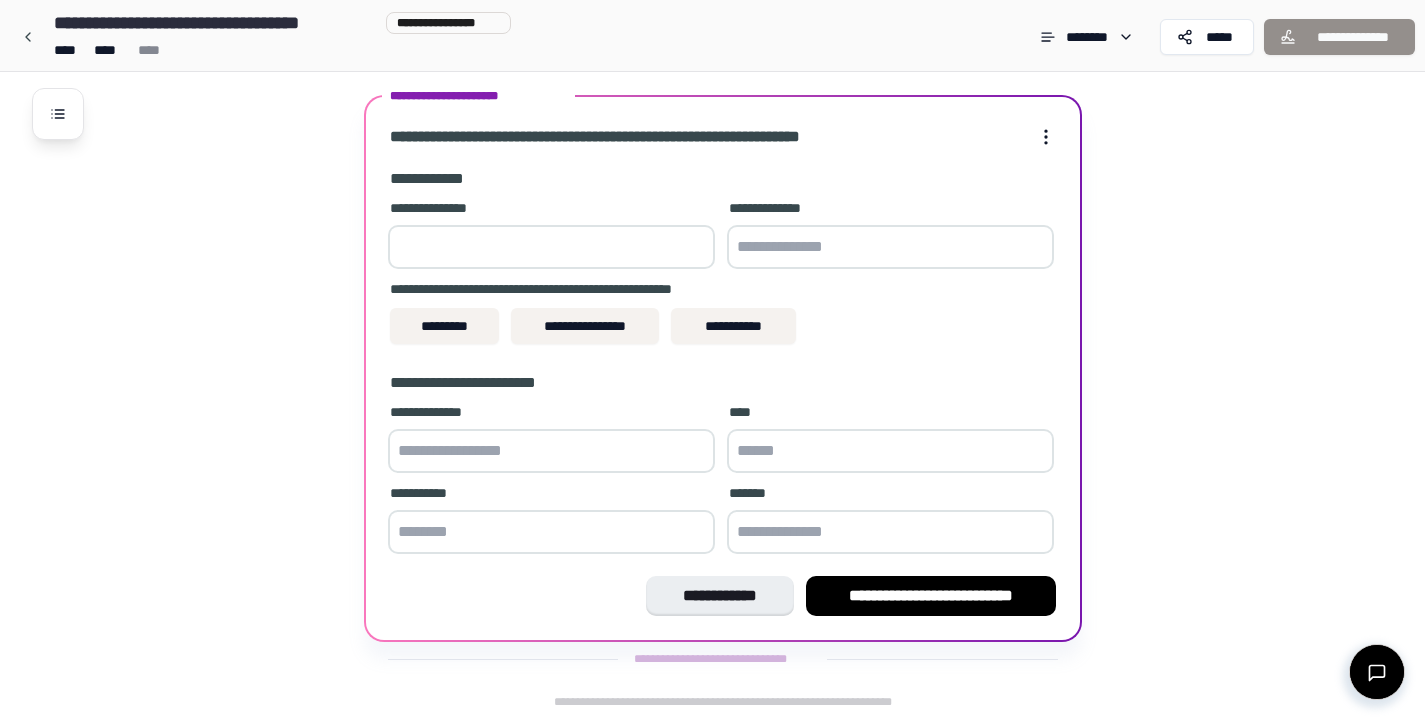 type on "*" 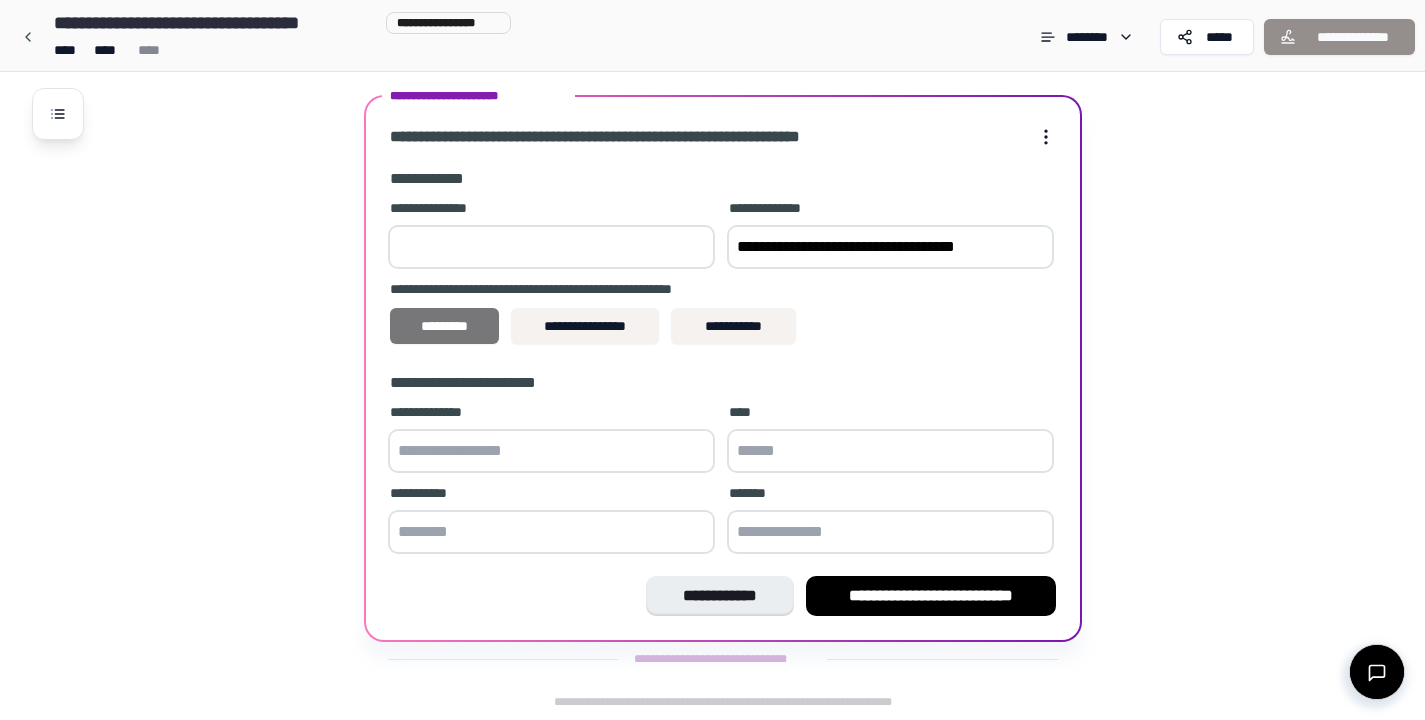 type on "**********" 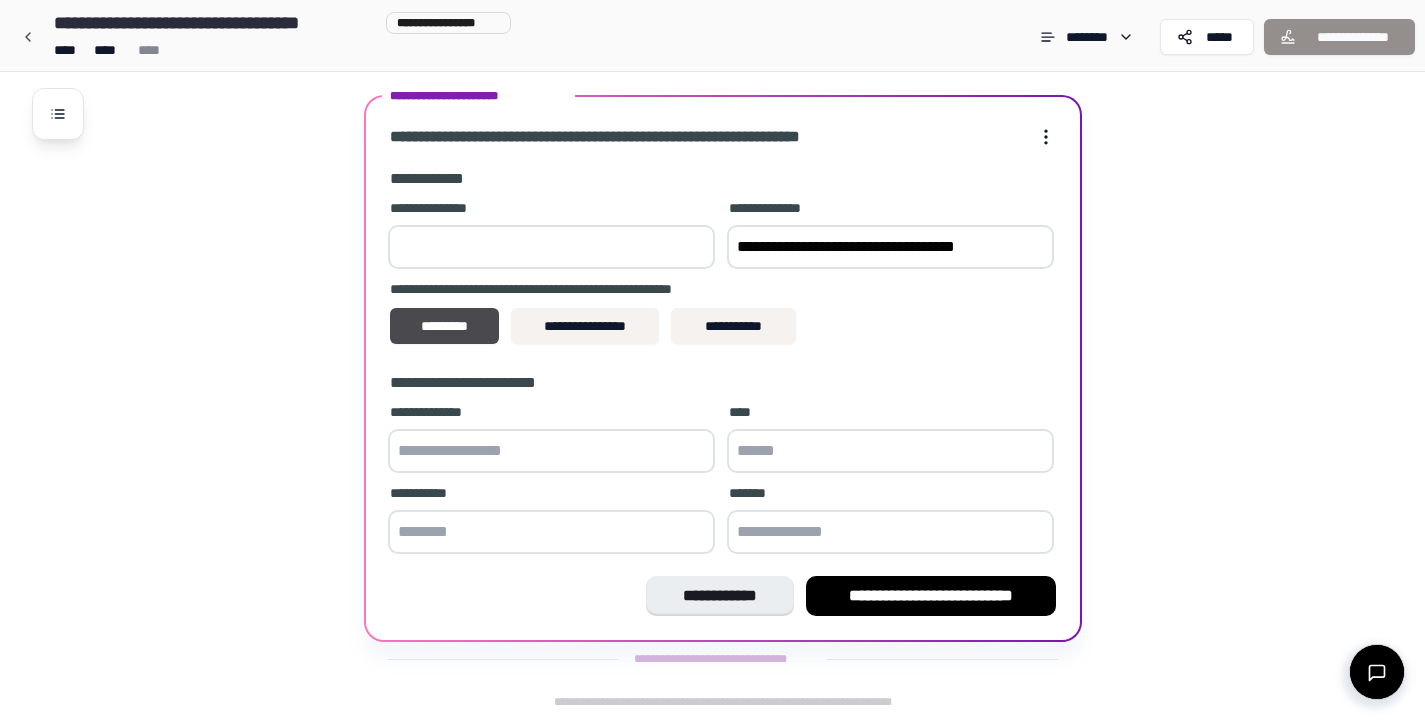 click at bounding box center [551, 451] 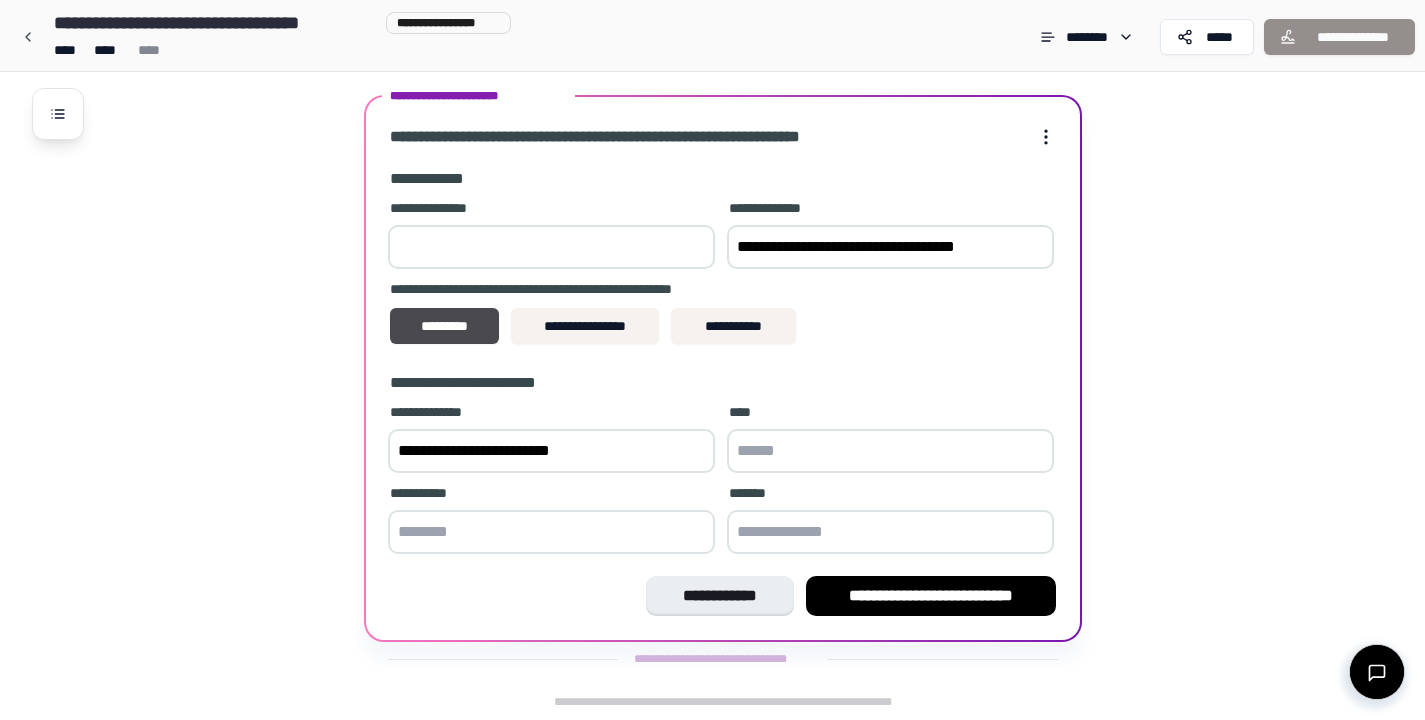 type on "**********" 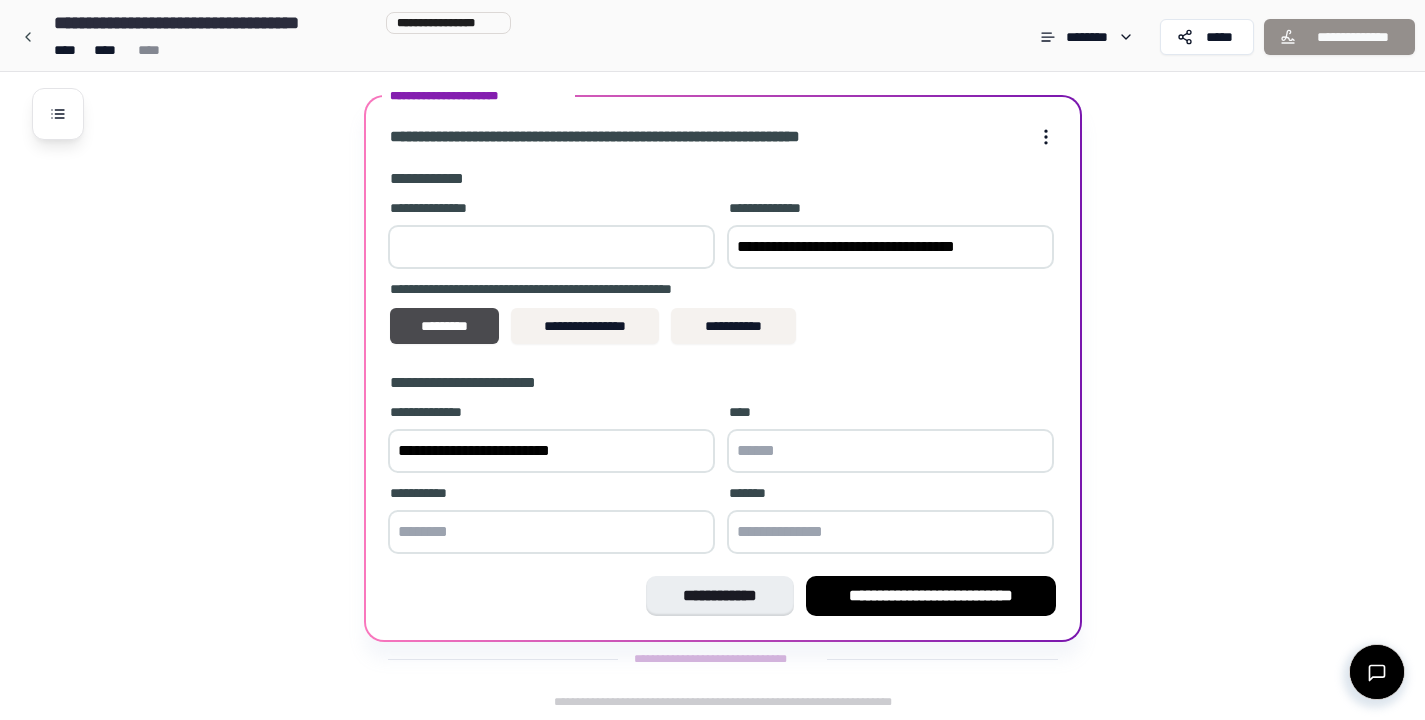 click at bounding box center [890, 451] 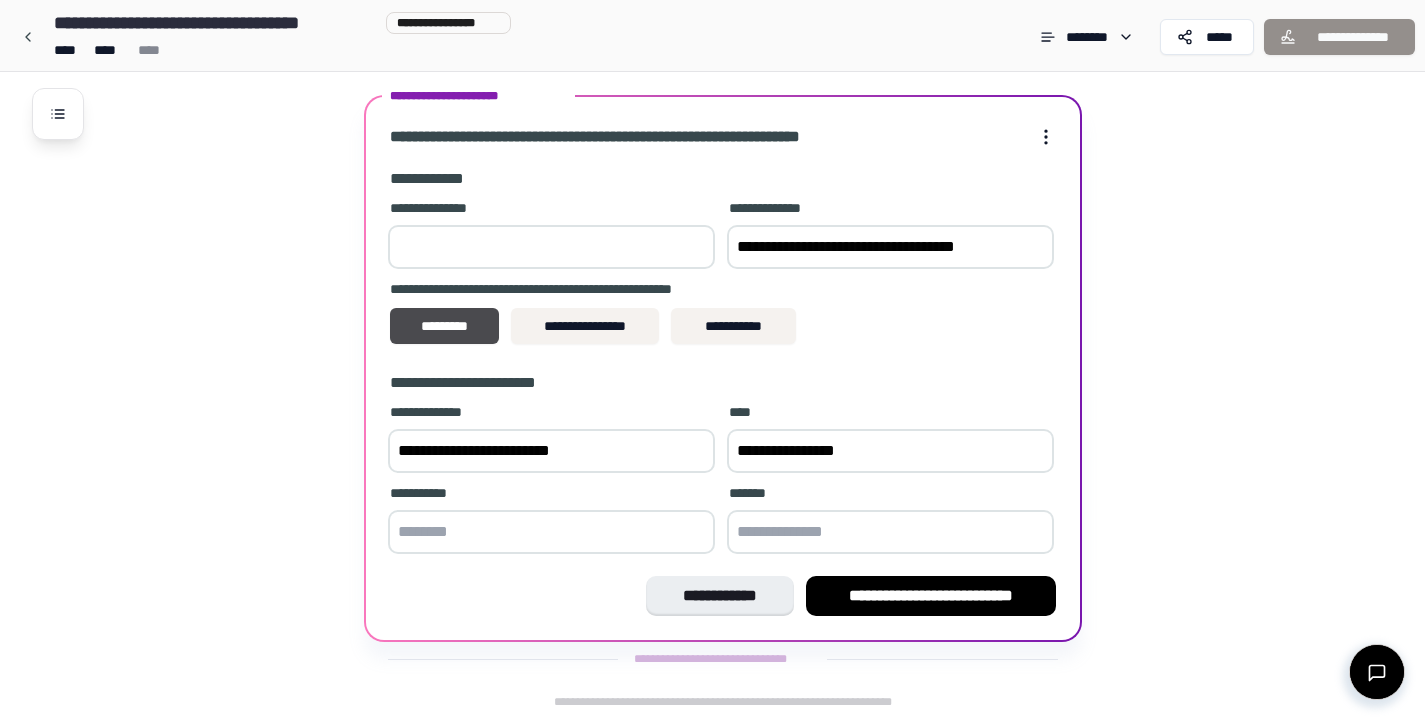 type on "**********" 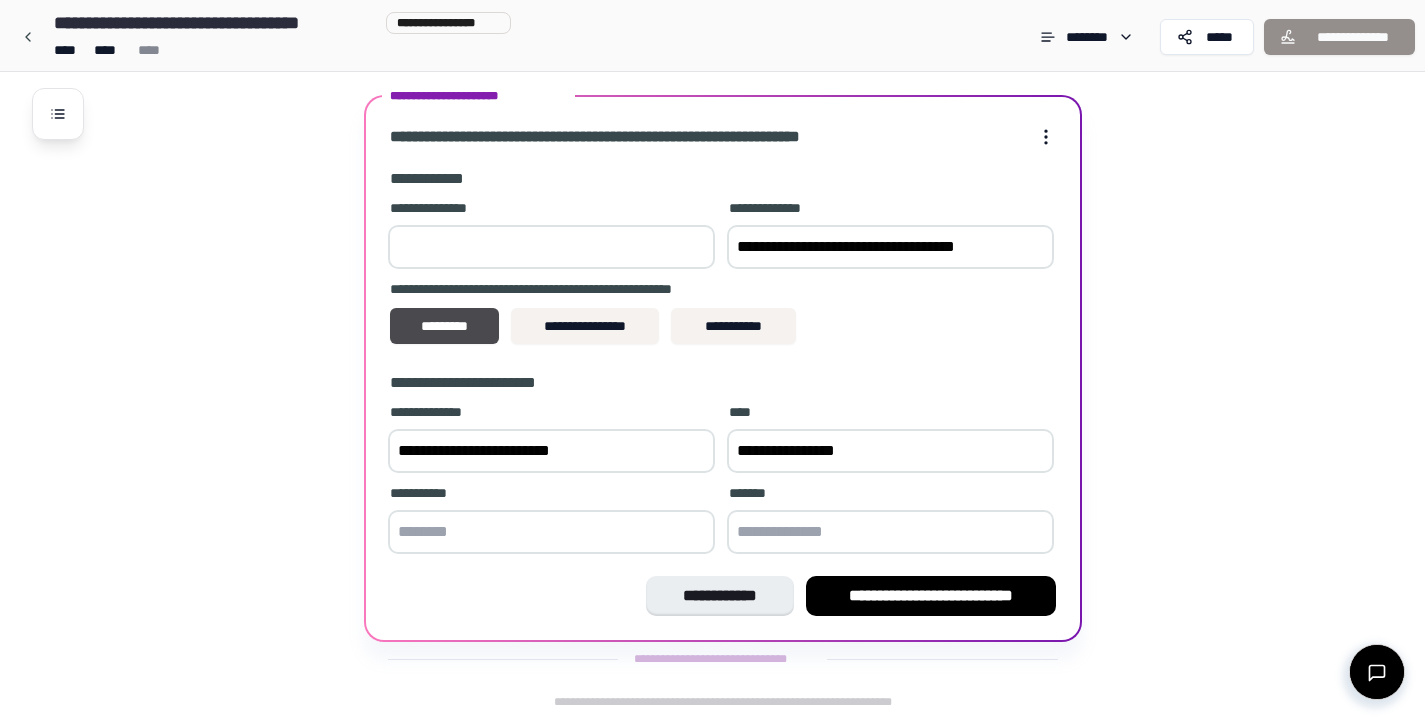 click at bounding box center (551, 532) 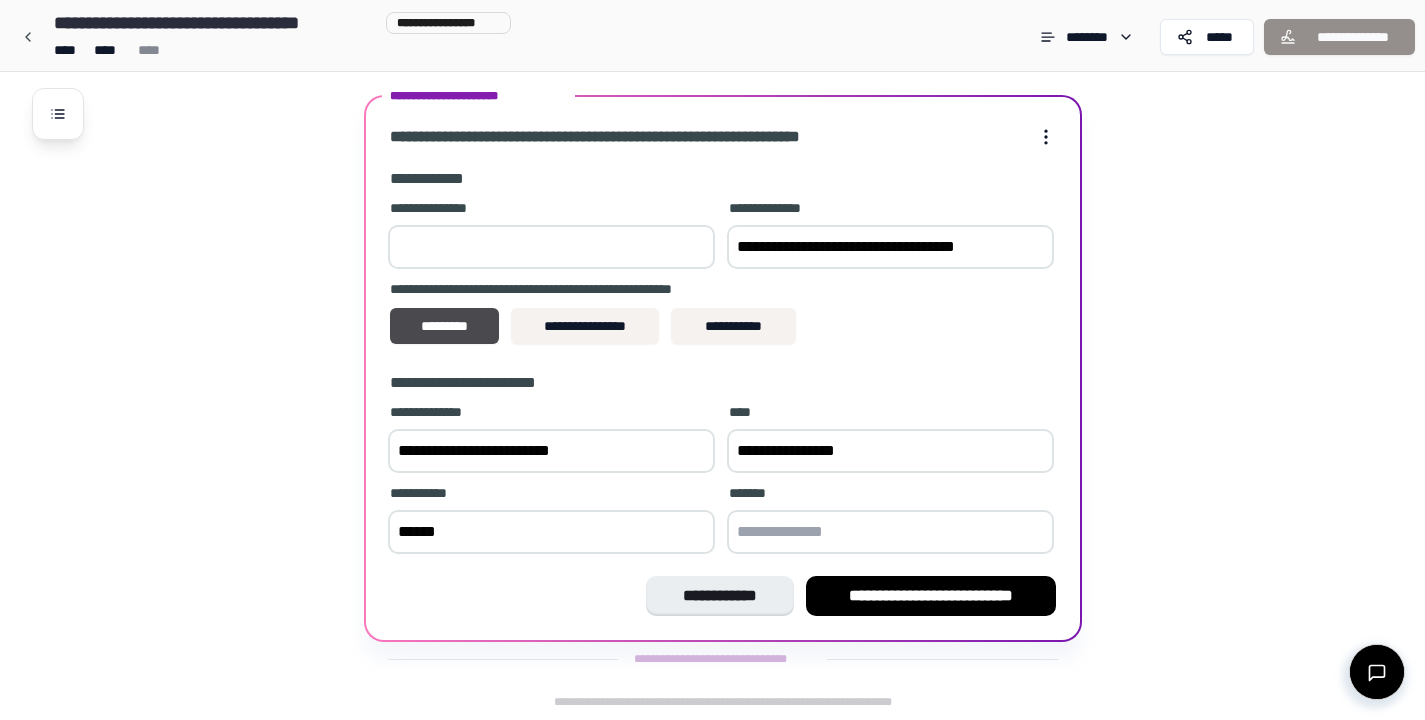 type on "******" 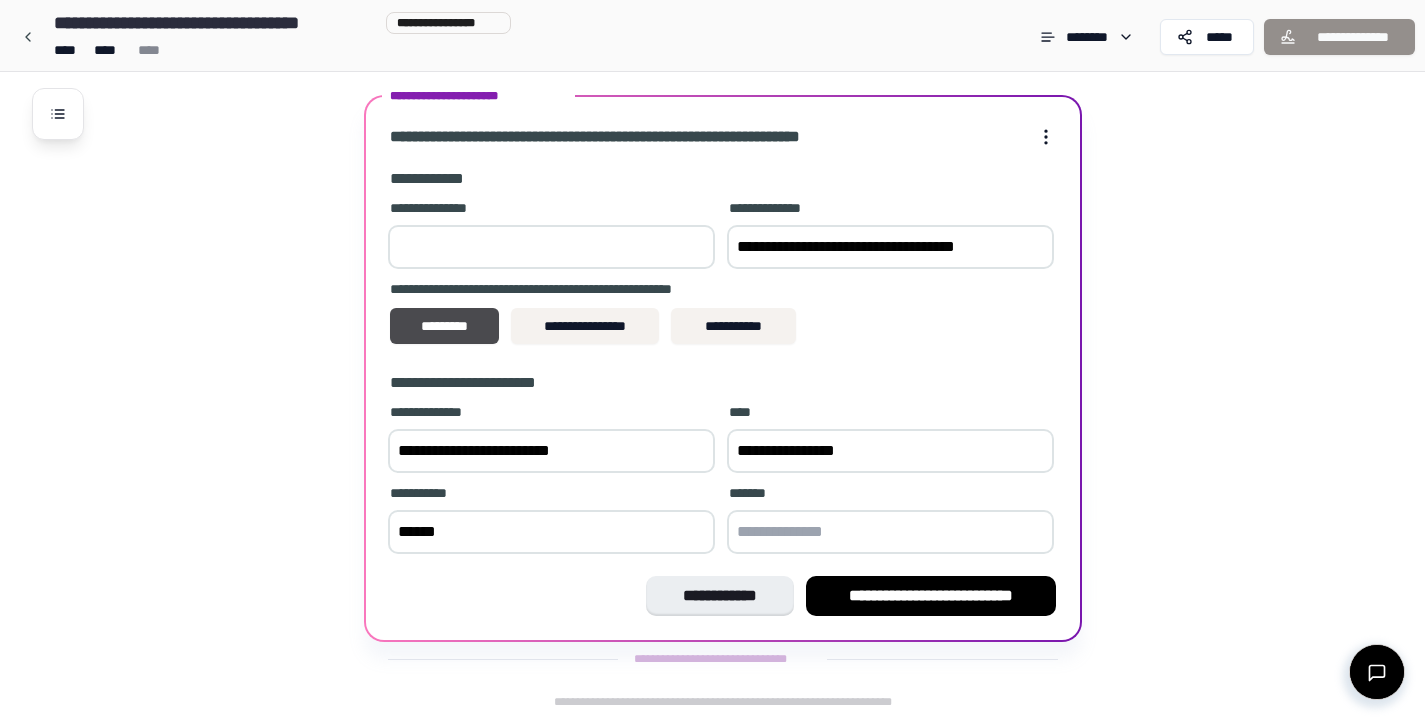 click at bounding box center (890, 532) 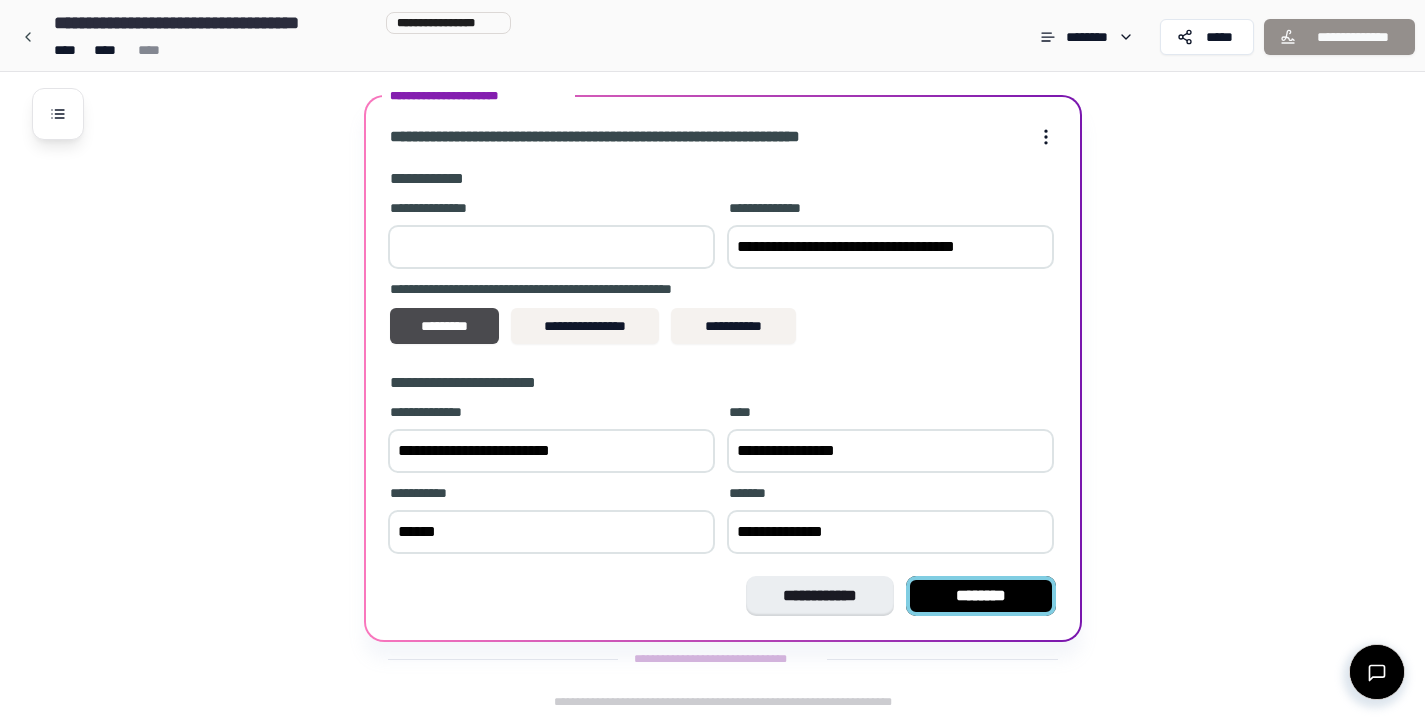 type on "**********" 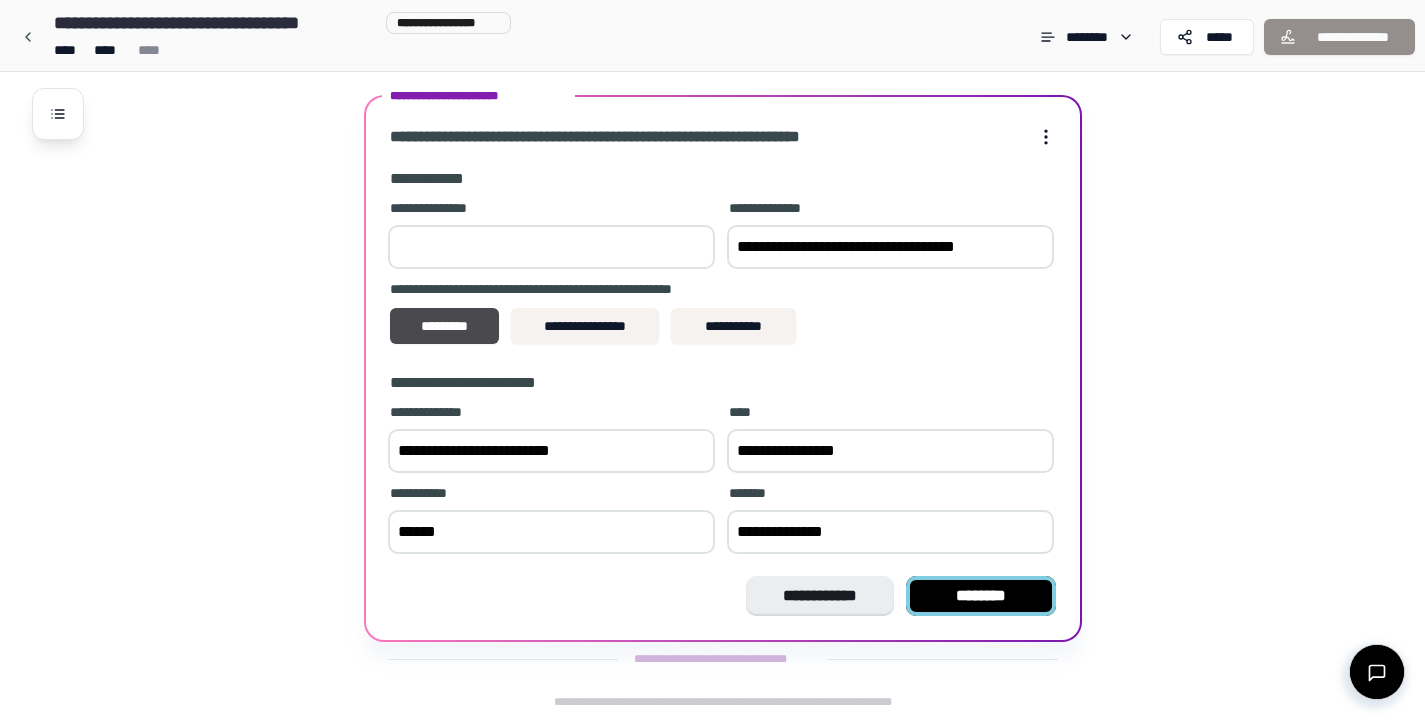 click on "********" at bounding box center (981, 596) 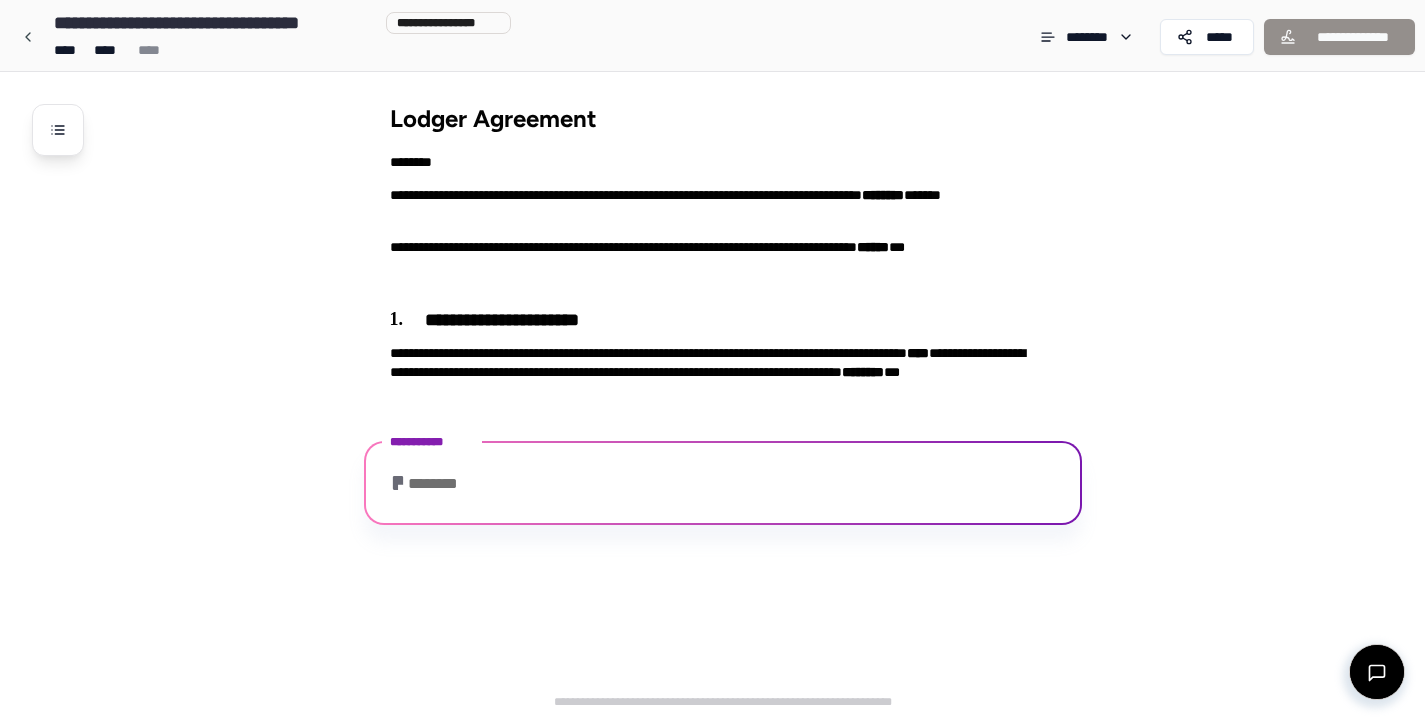 scroll, scrollTop: 100, scrollLeft: 0, axis: vertical 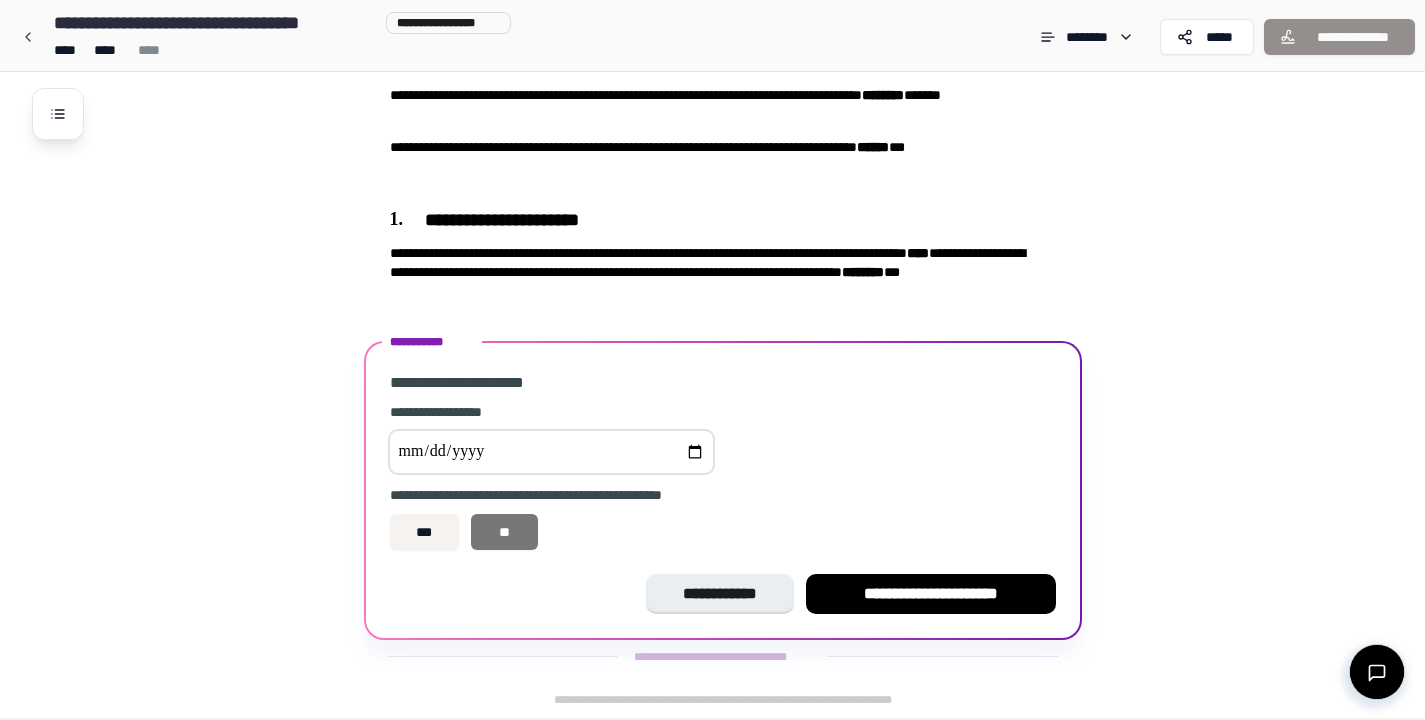 click on "**" at bounding box center (504, 532) 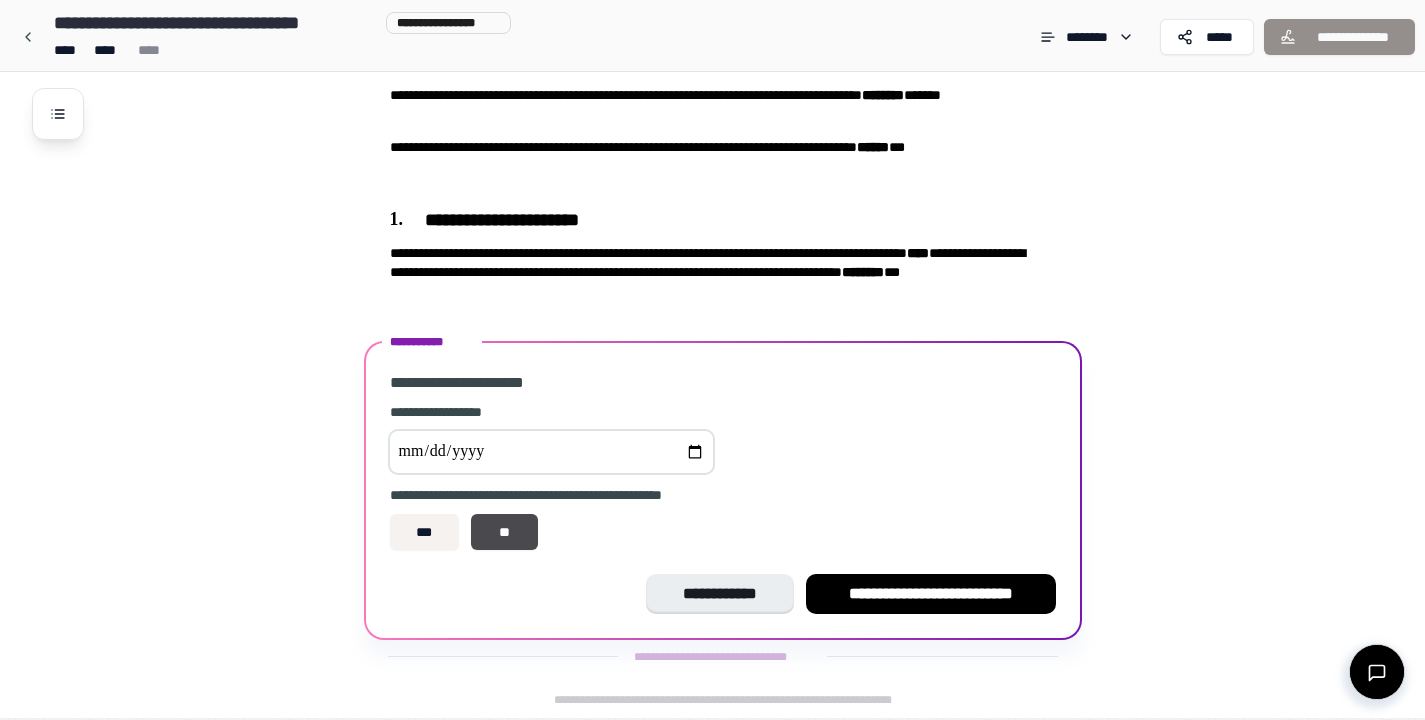 click at bounding box center [551, 452] 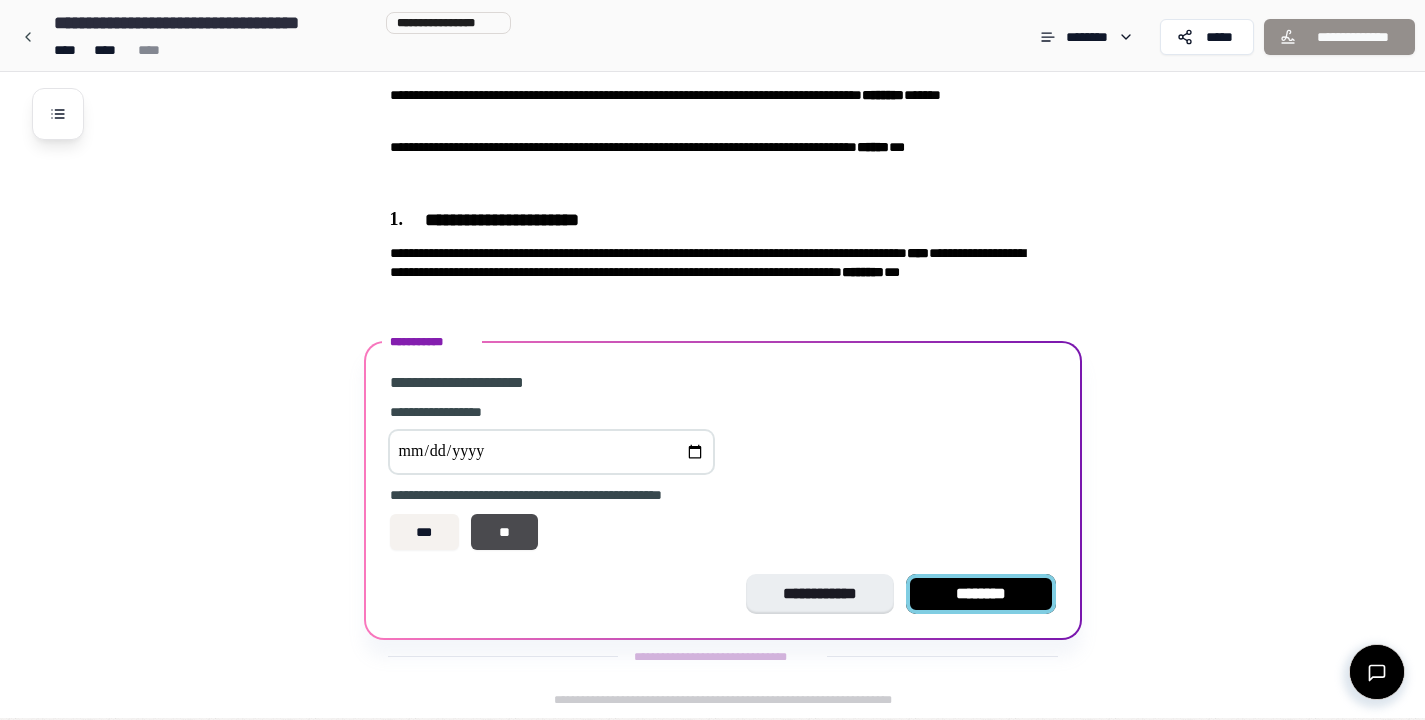 click on "********" at bounding box center [981, 594] 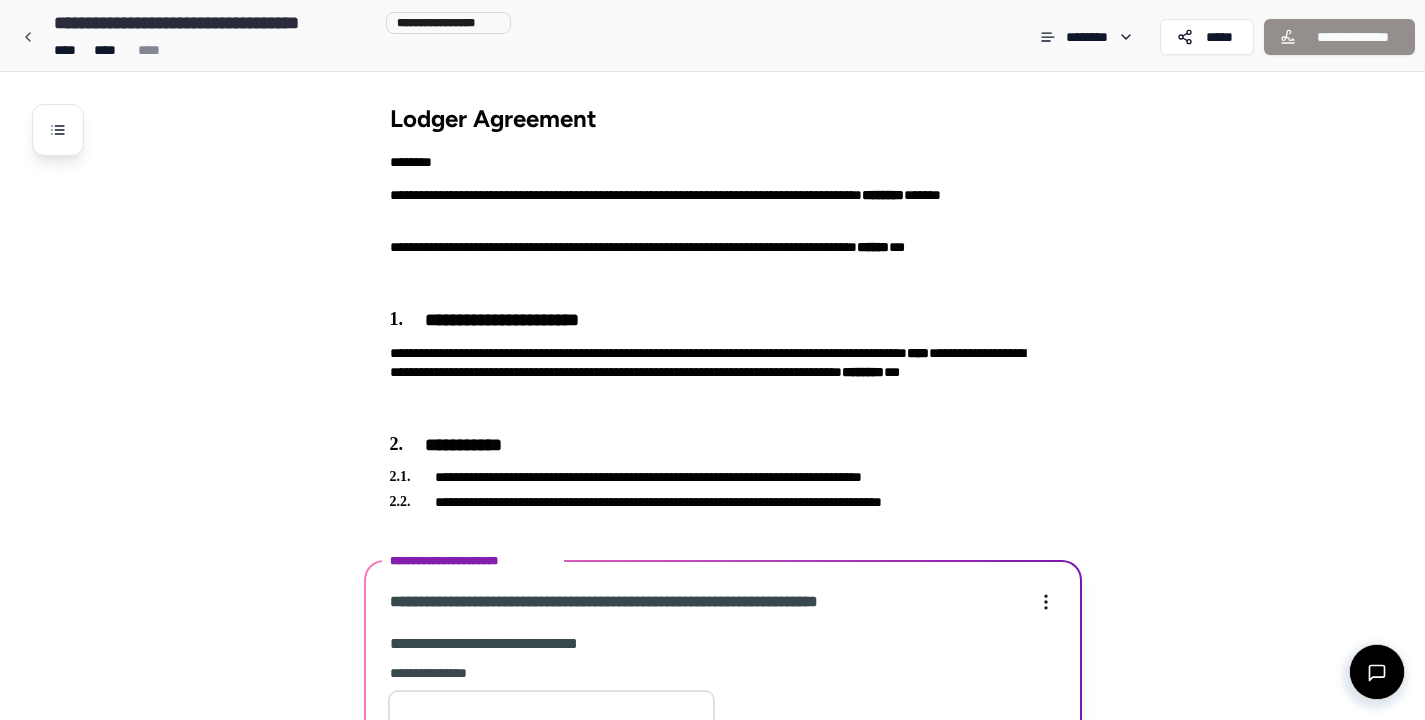 scroll, scrollTop: 480, scrollLeft: 0, axis: vertical 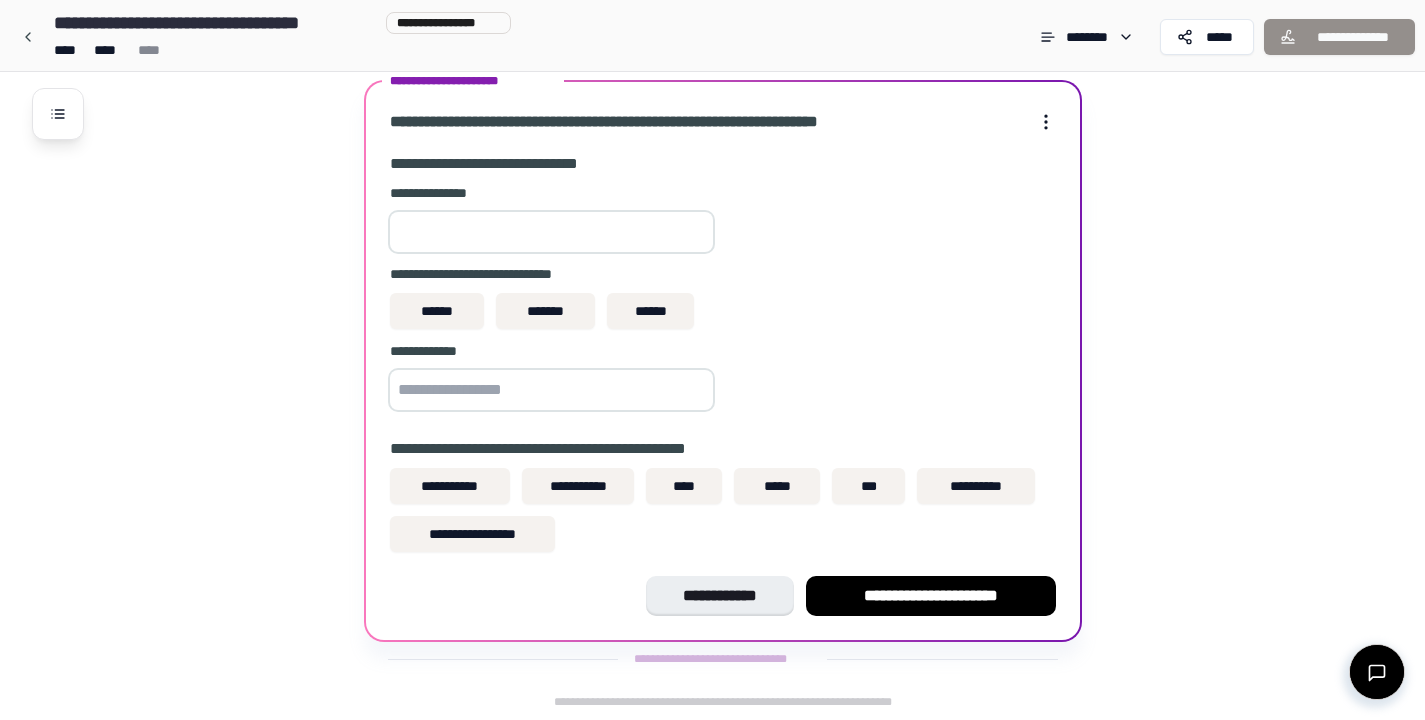 click at bounding box center [551, 232] 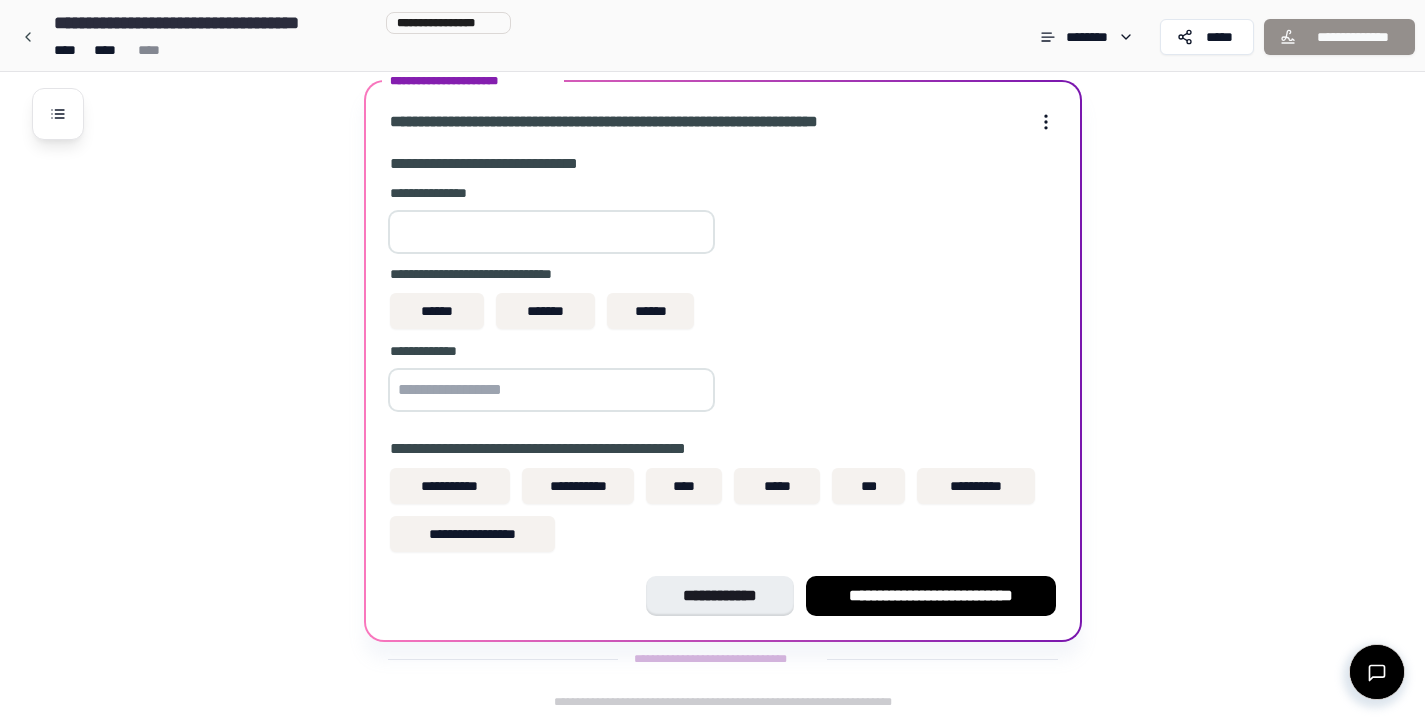 type on "***" 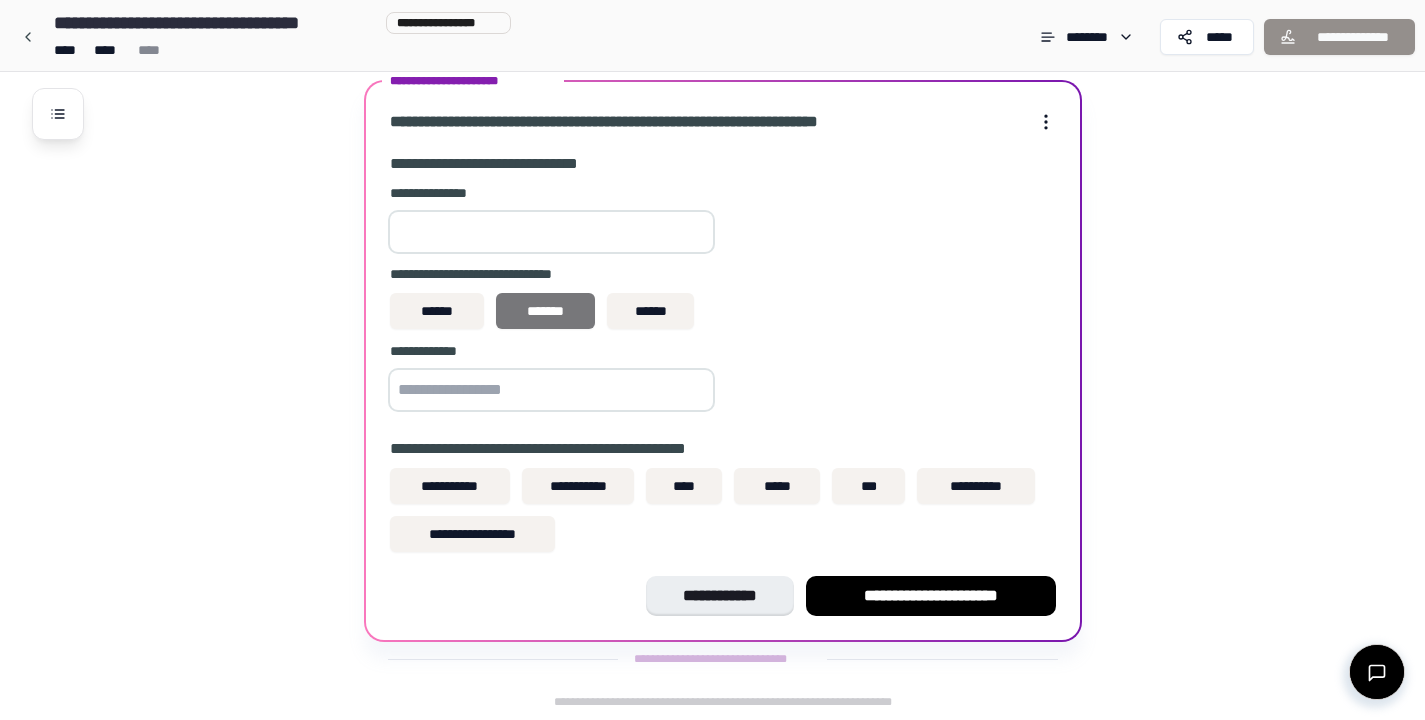 click on "*******" at bounding box center (546, 311) 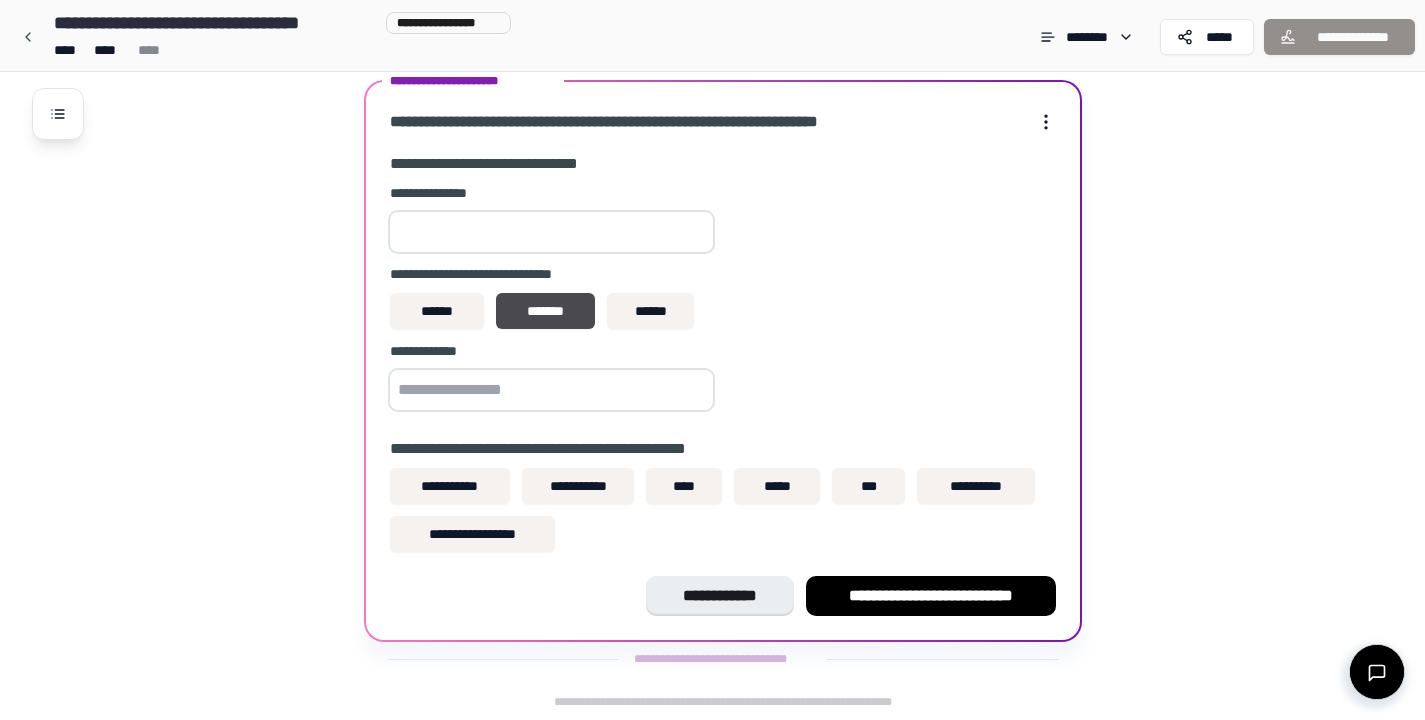 click at bounding box center (551, 390) 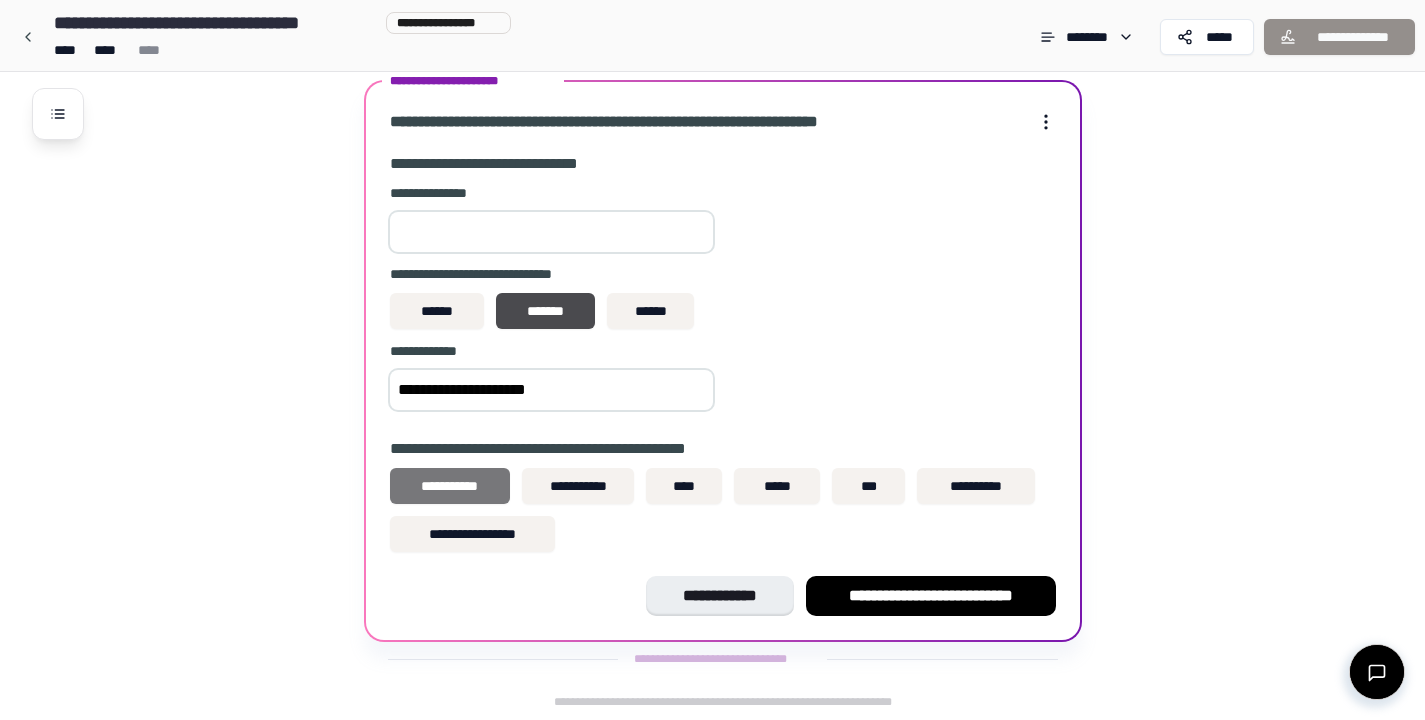 type on "**********" 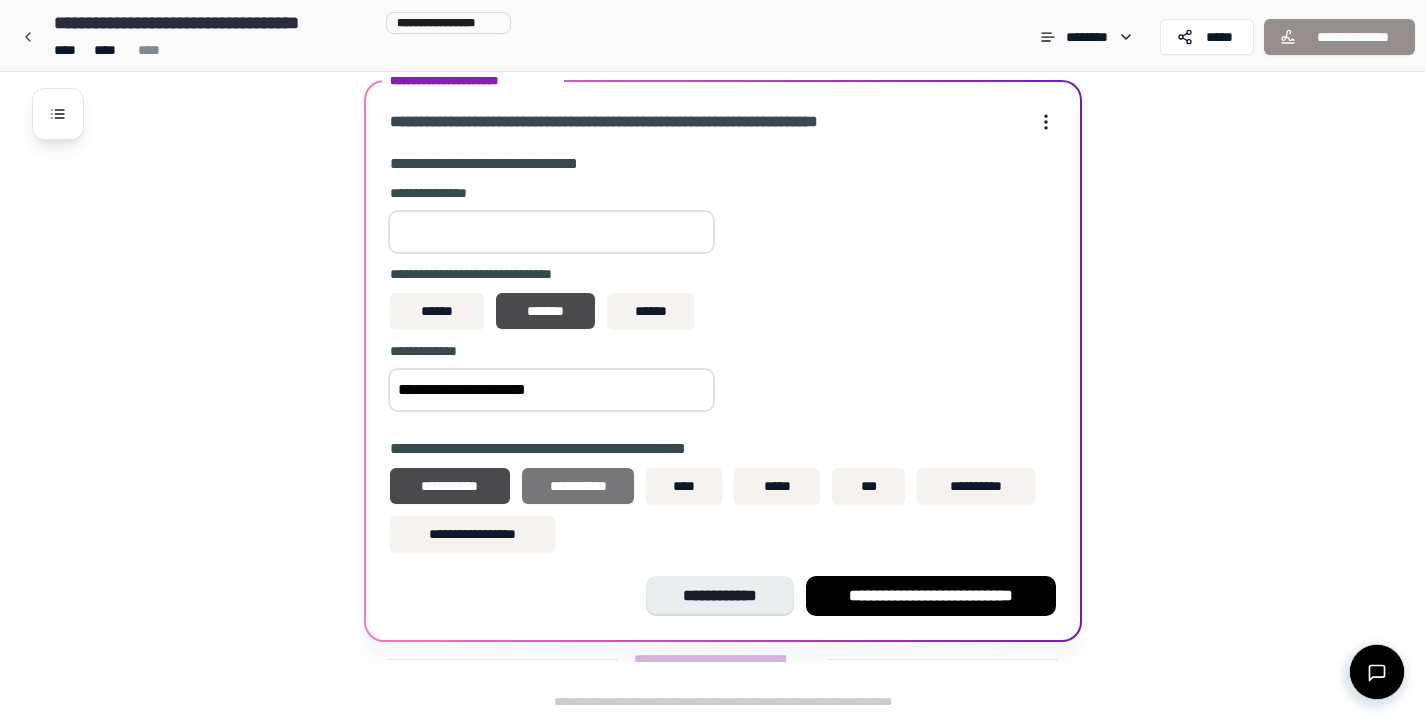 click on "**********" at bounding box center [578, 486] 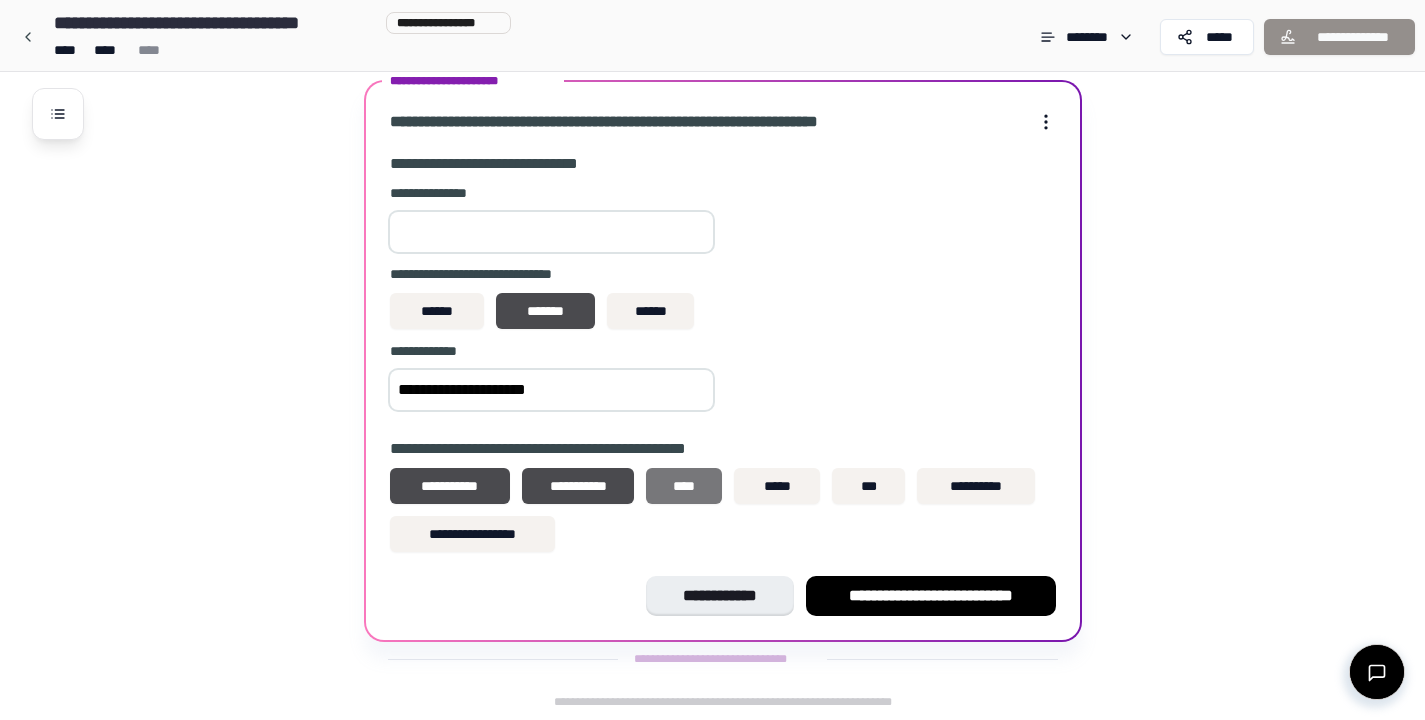 click on "****" at bounding box center (684, 486) 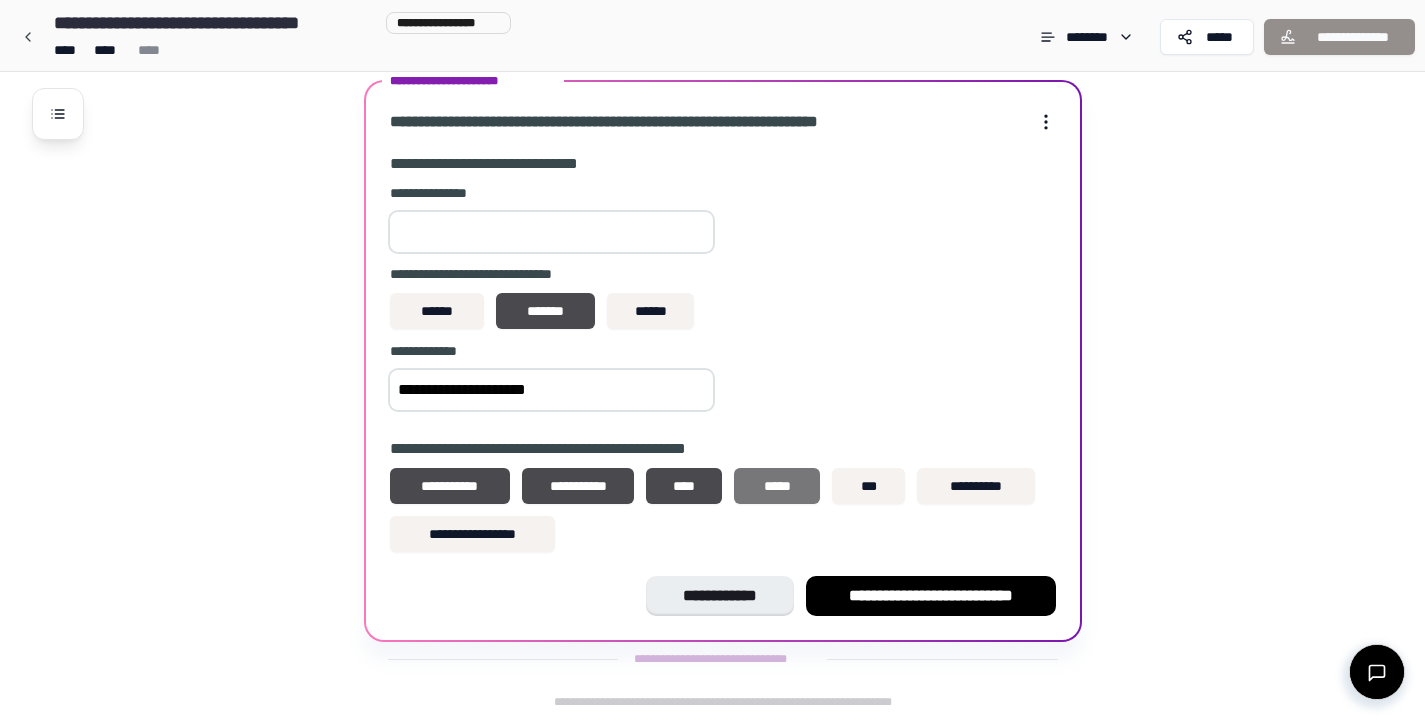 click on "*****" at bounding box center [777, 486] 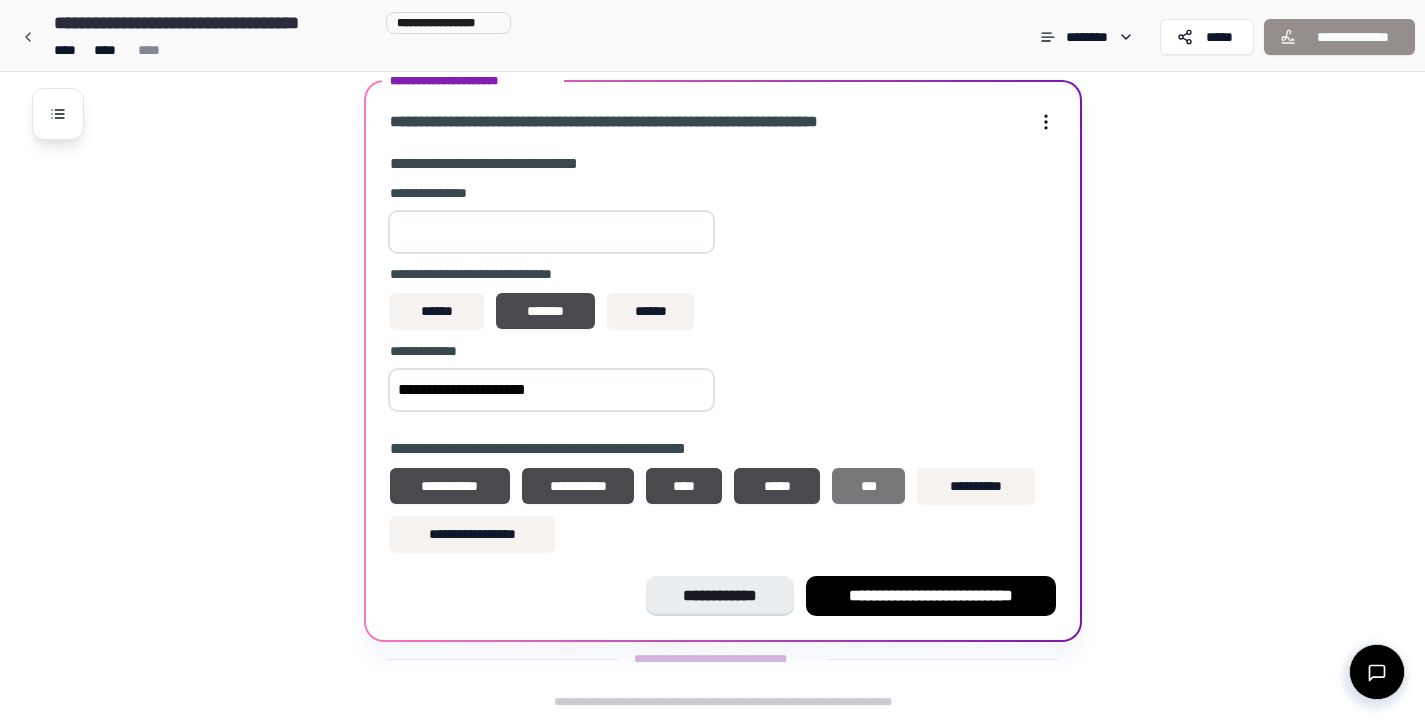 click on "***" at bounding box center (868, 486) 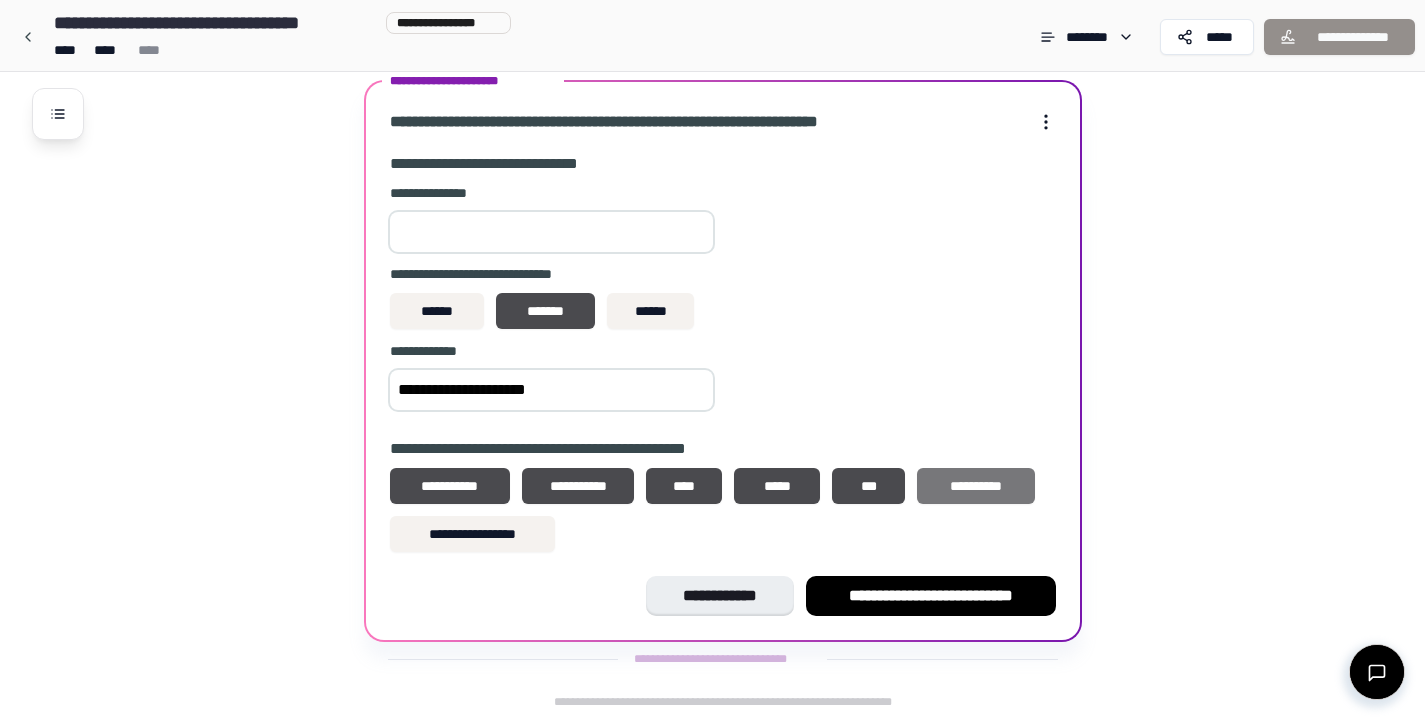 click on "**********" at bounding box center (976, 486) 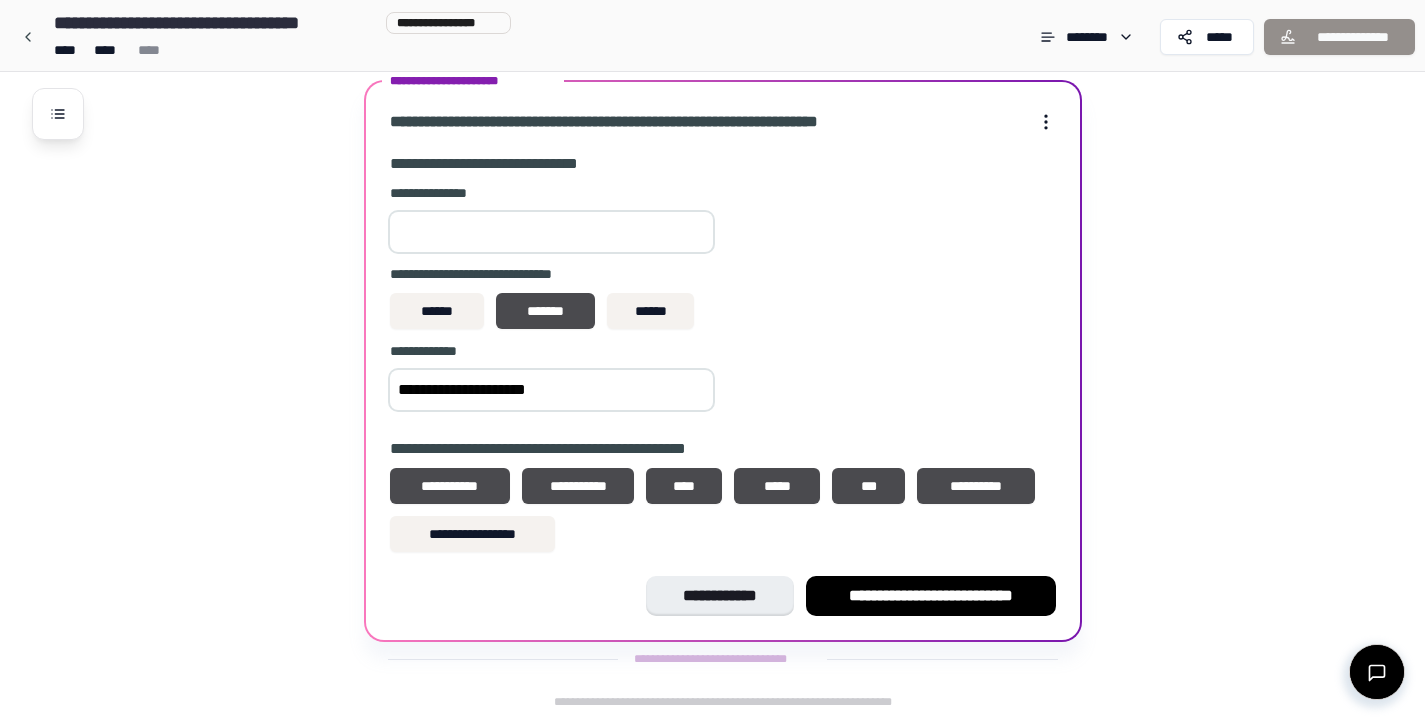 click at bounding box center [551, 232] 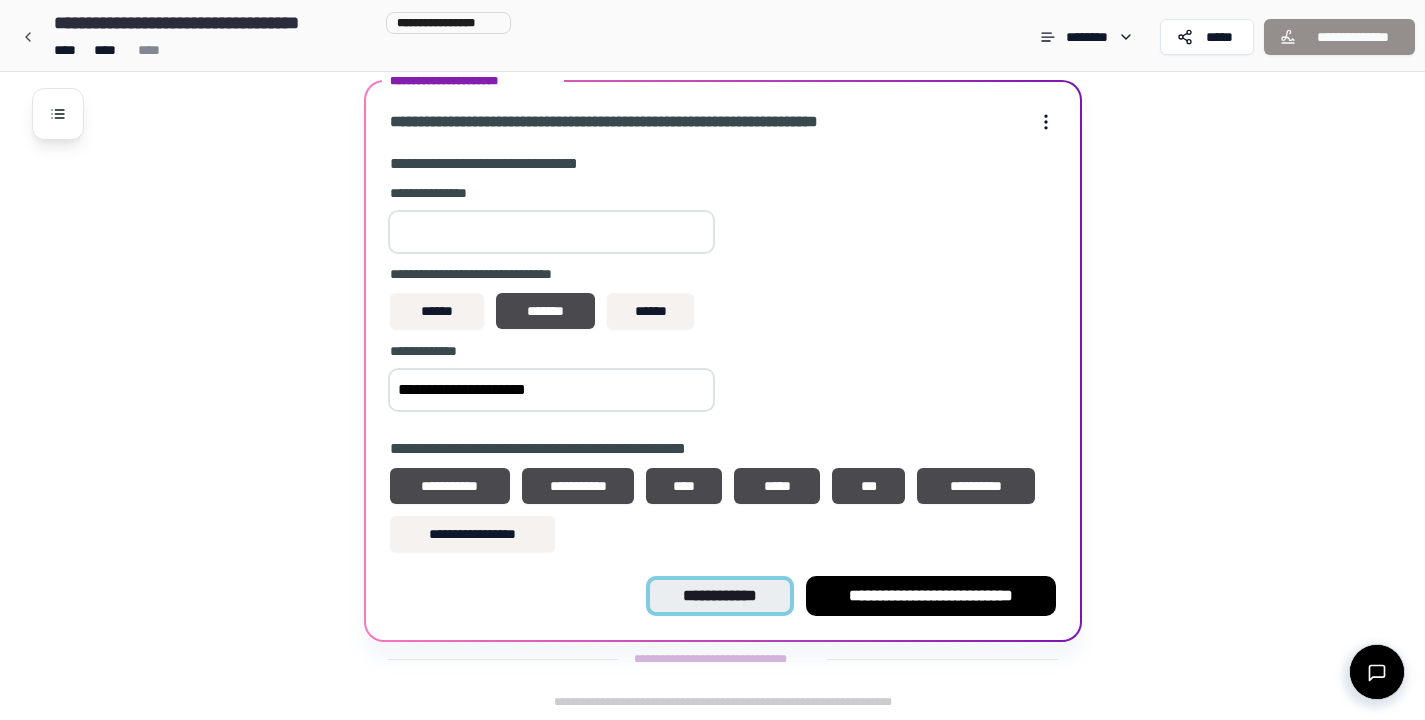 click on "**********" at bounding box center (719, 596) 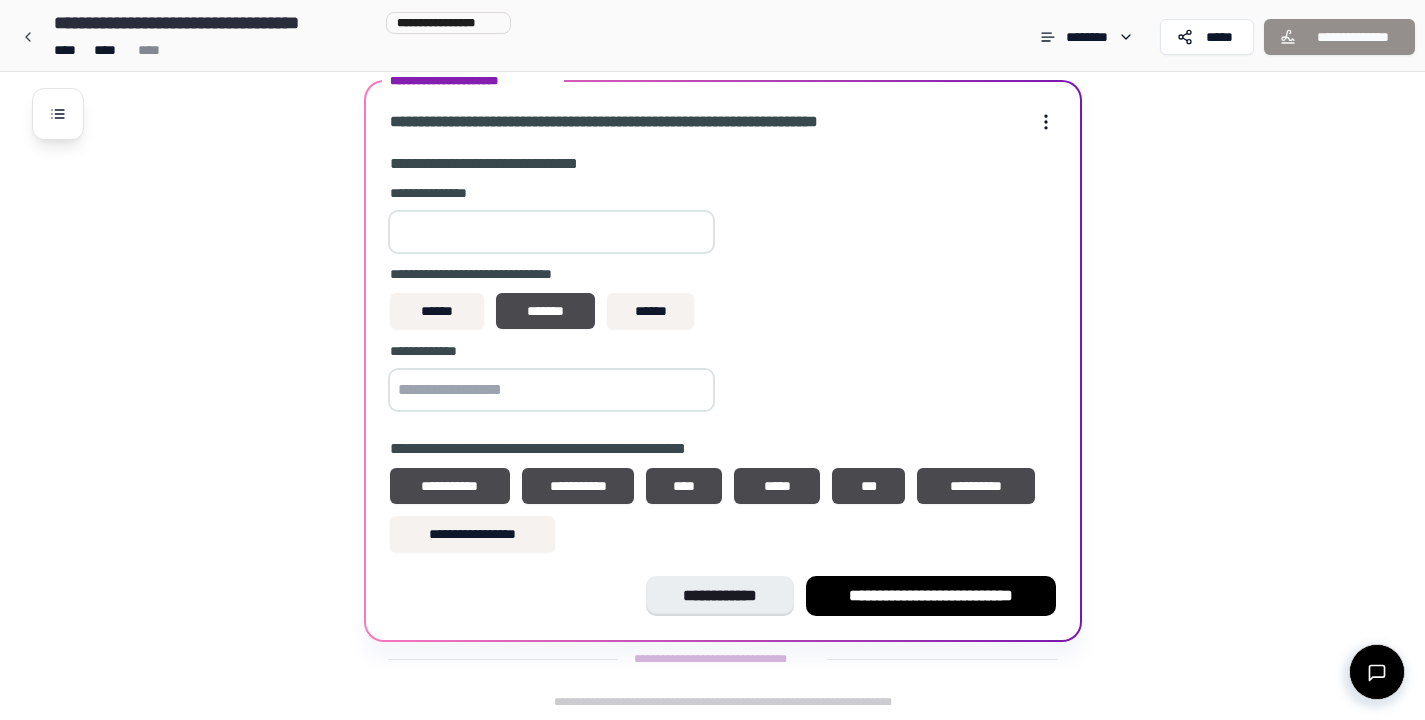 scroll, scrollTop: 137, scrollLeft: 0, axis: vertical 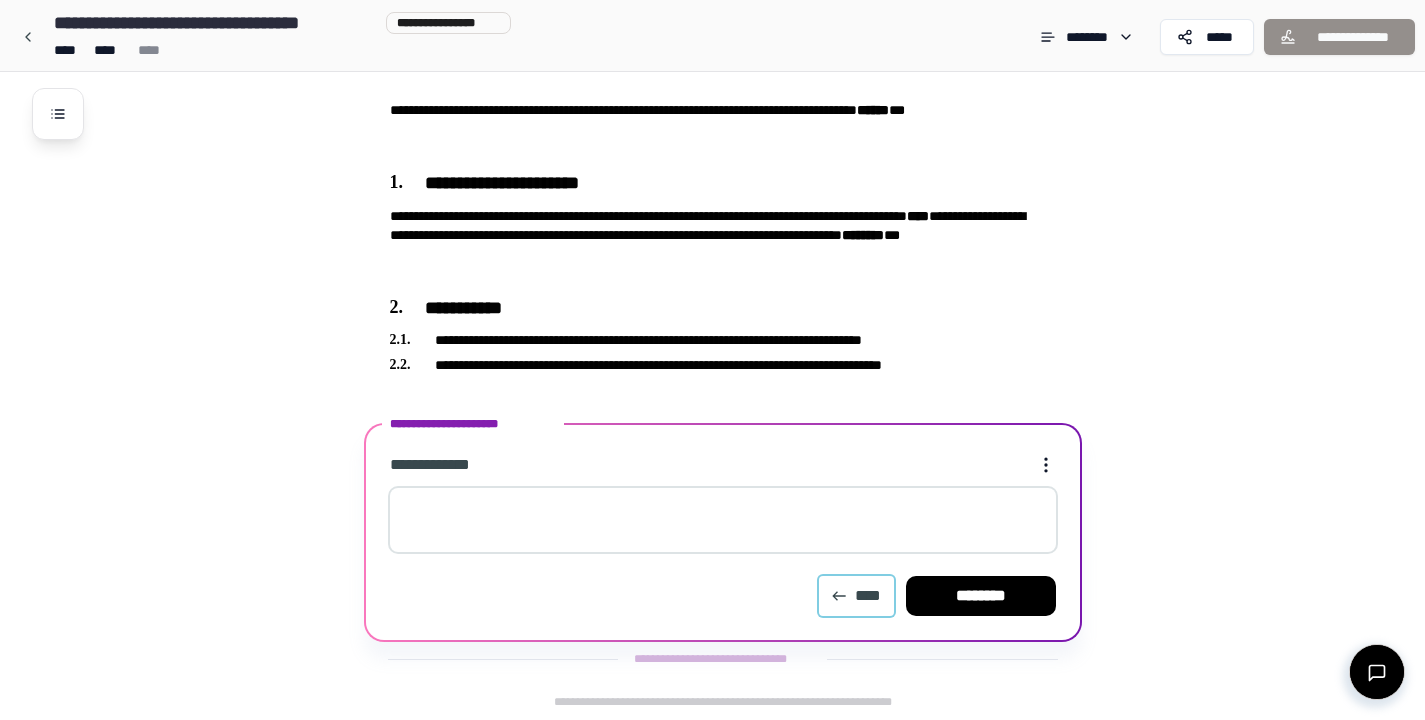 click on "****" at bounding box center [856, 596] 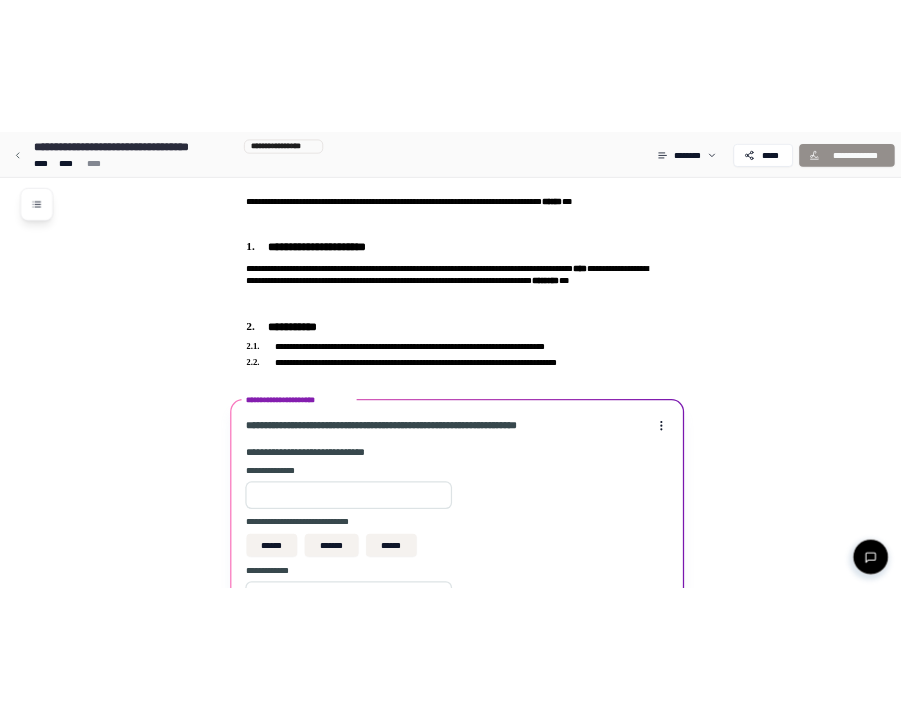 scroll, scrollTop: 480, scrollLeft: 0, axis: vertical 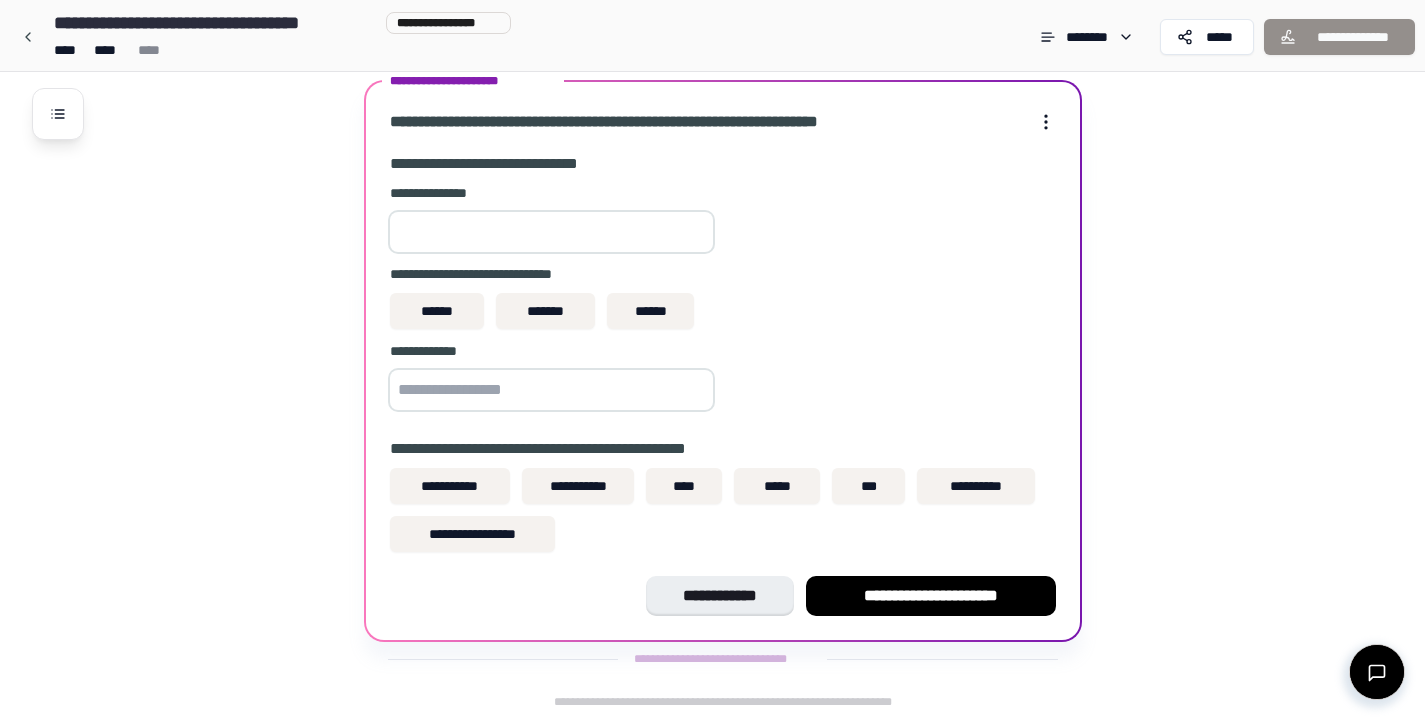 click at bounding box center [551, 390] 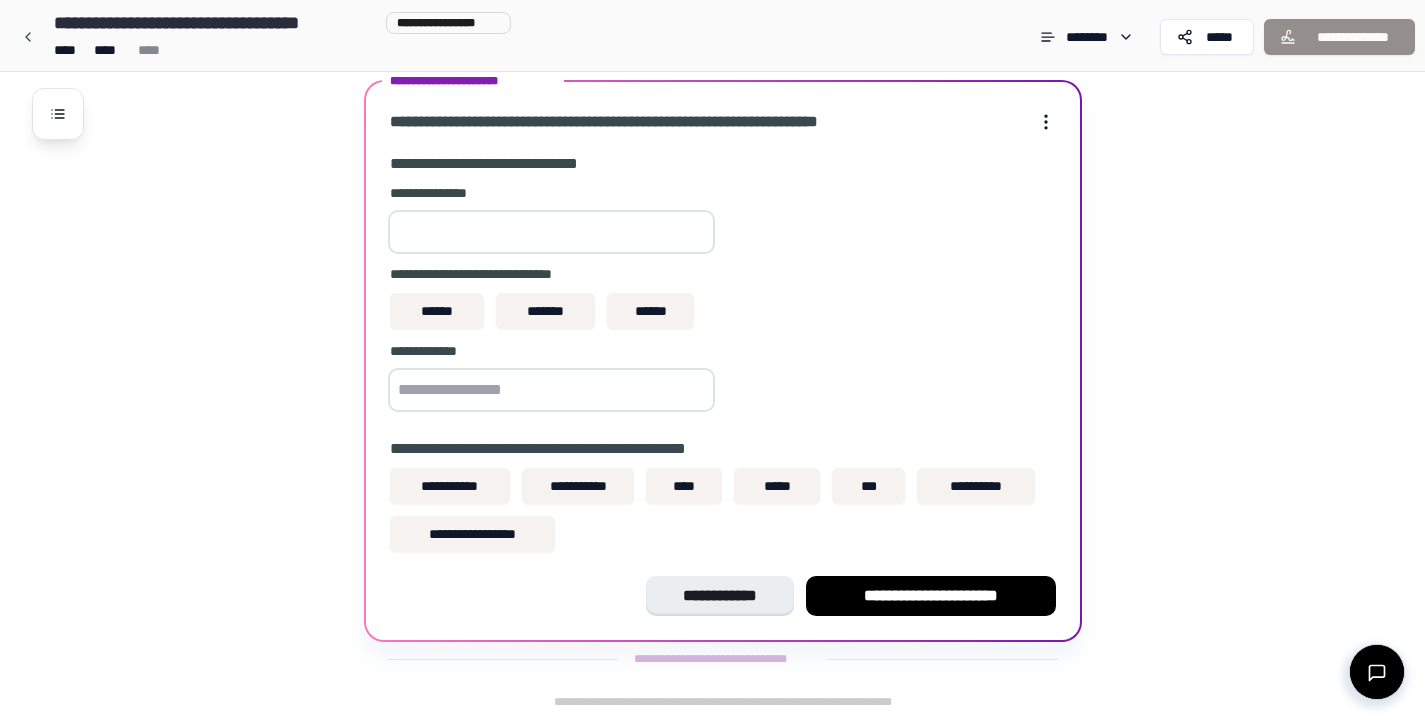 type on "*" 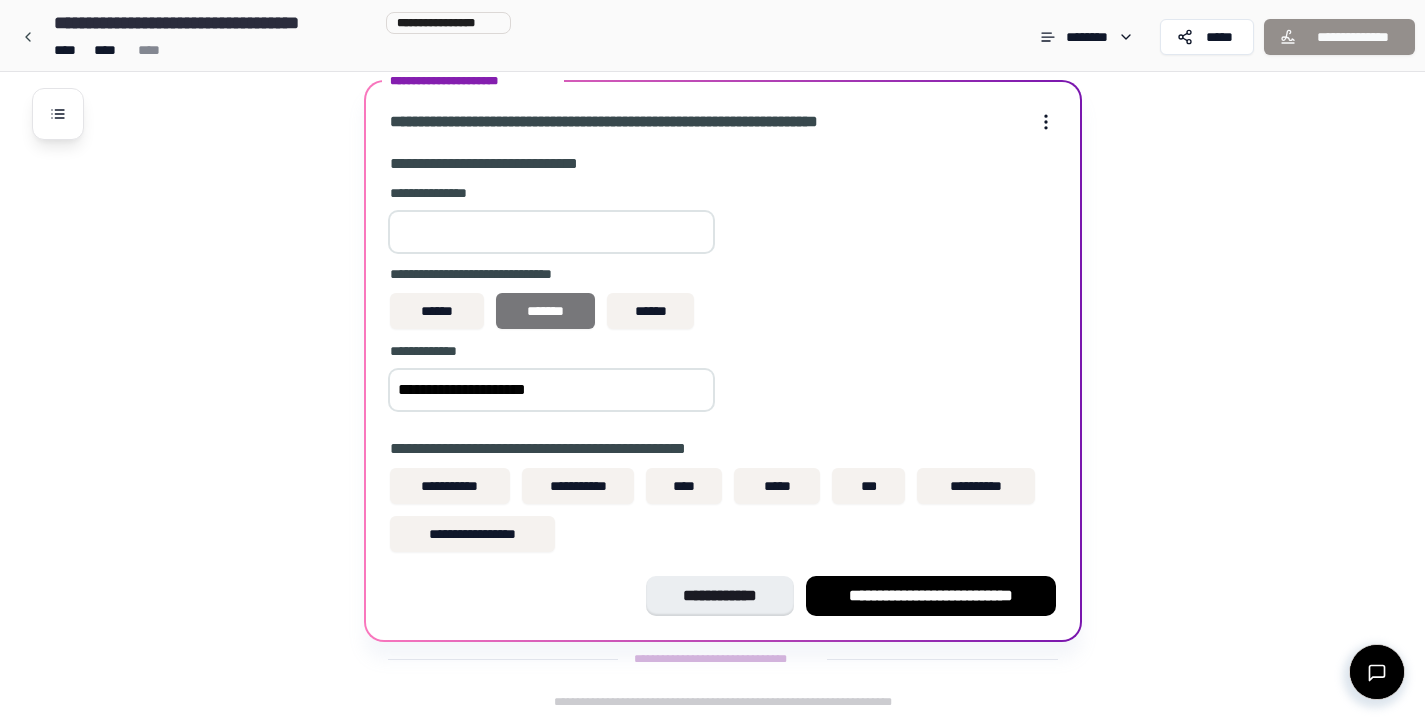 type on "**********" 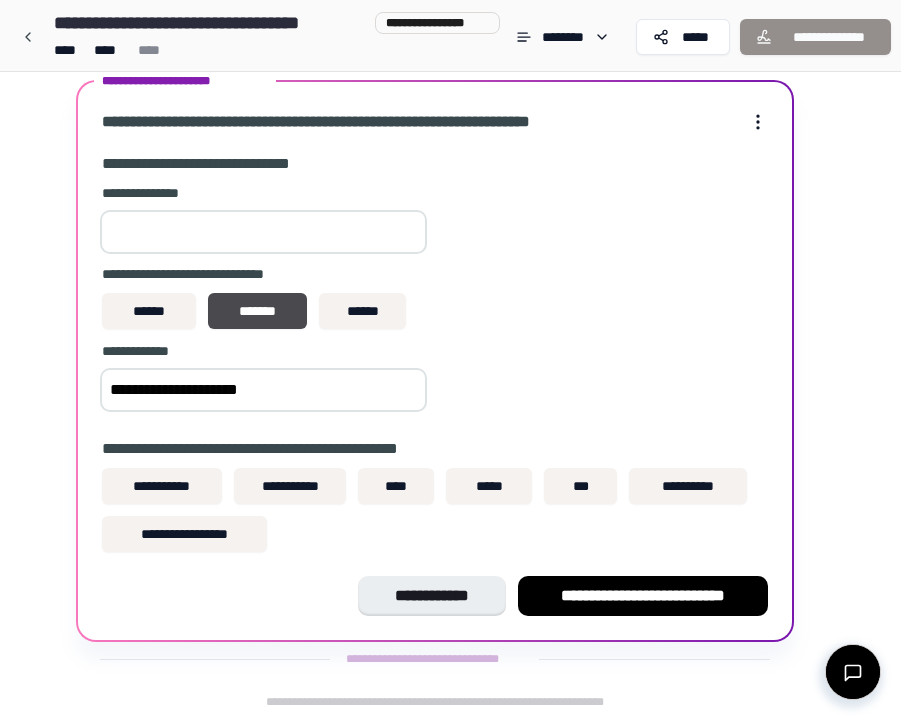 scroll, scrollTop: 480, scrollLeft: 0, axis: vertical 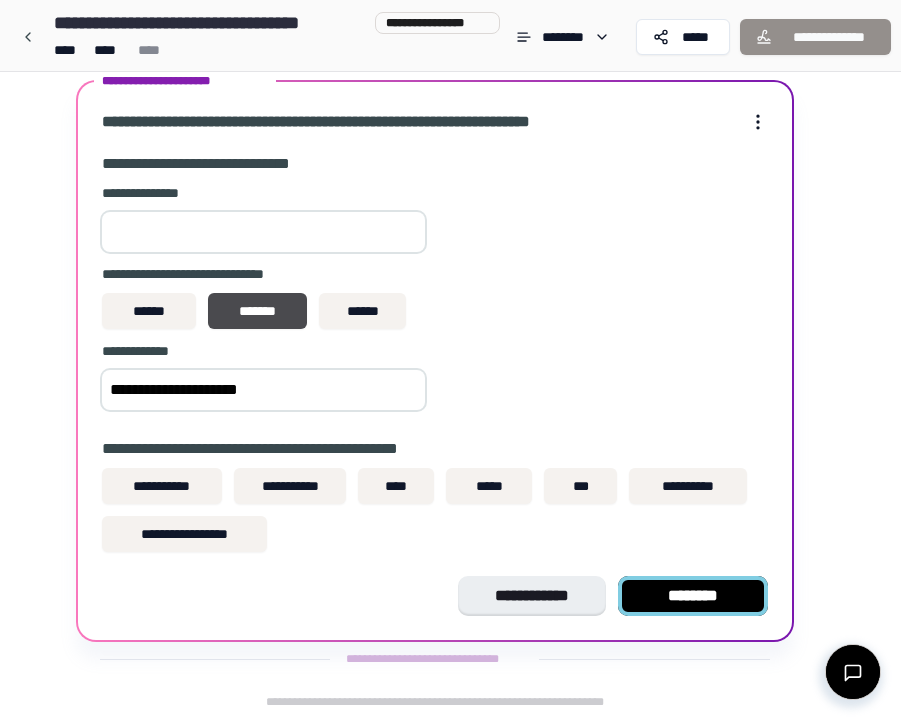 type on "***" 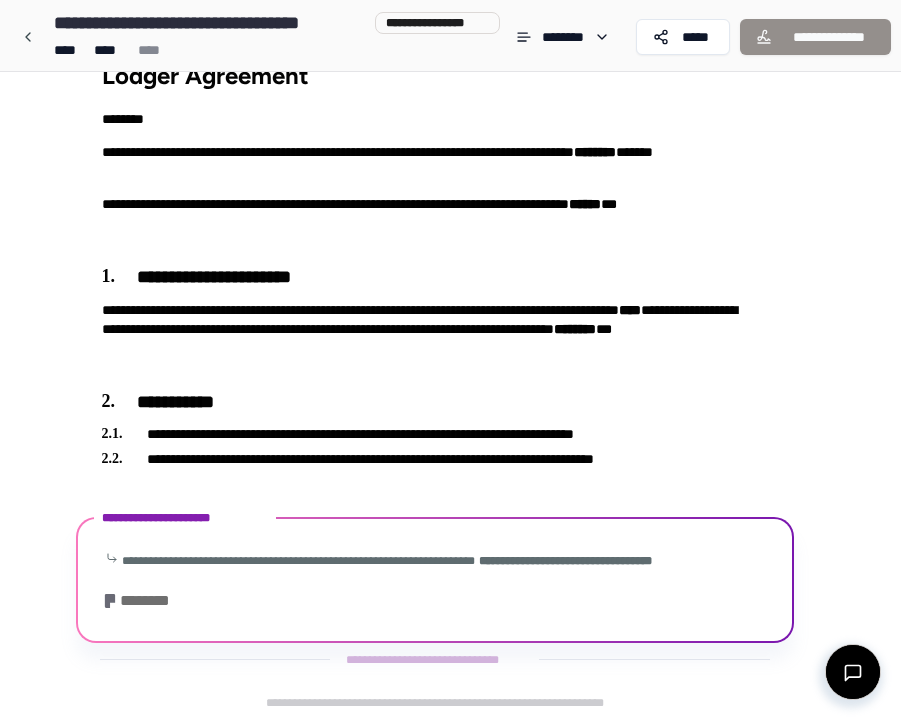 scroll, scrollTop: 186, scrollLeft: 0, axis: vertical 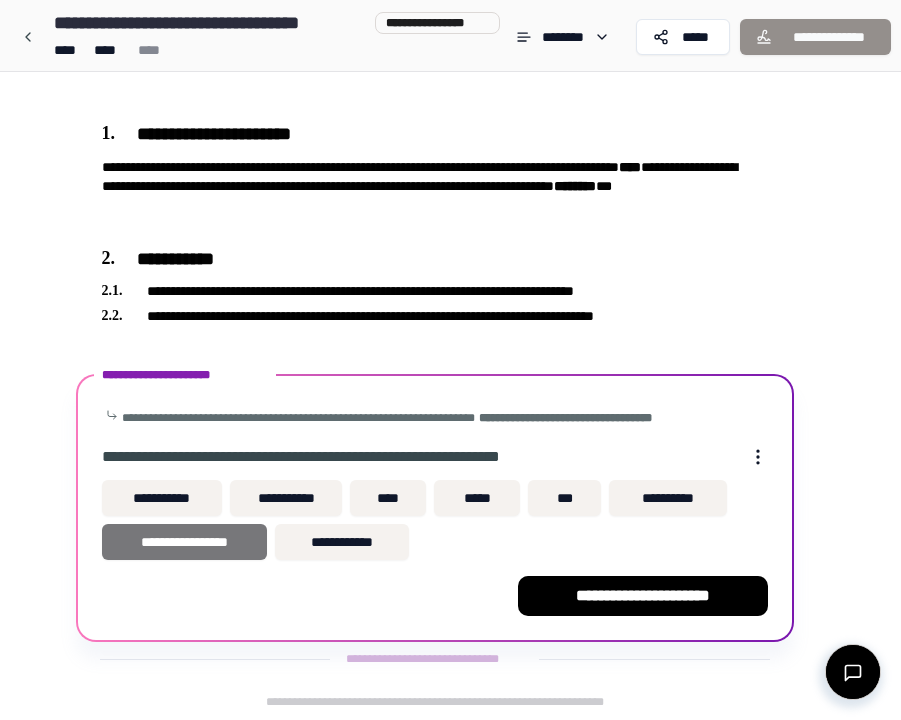 click on "**********" at bounding box center [184, 542] 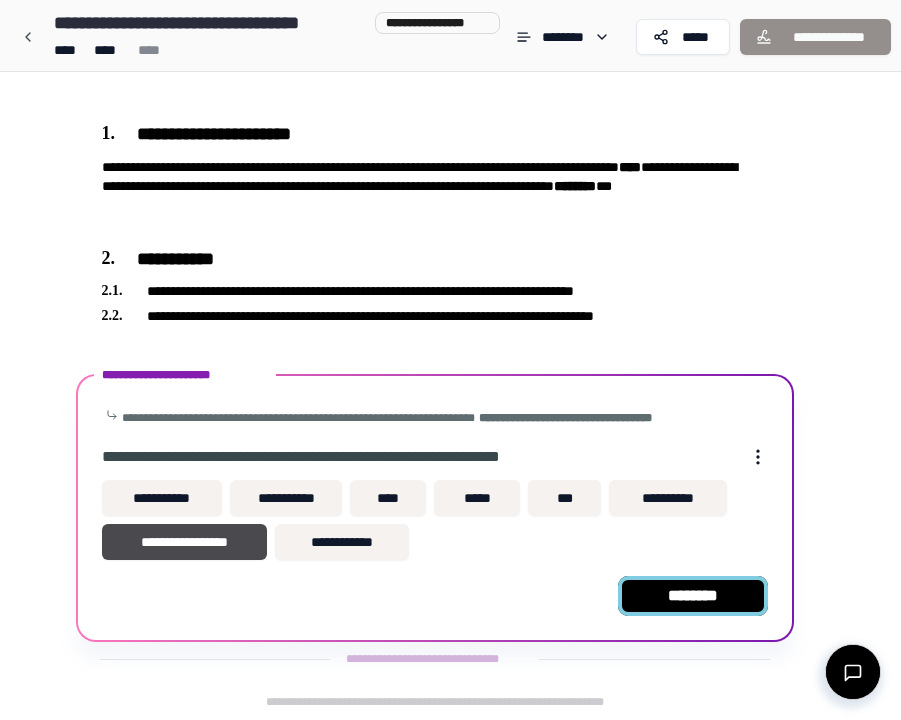 click on "********" at bounding box center [693, 596] 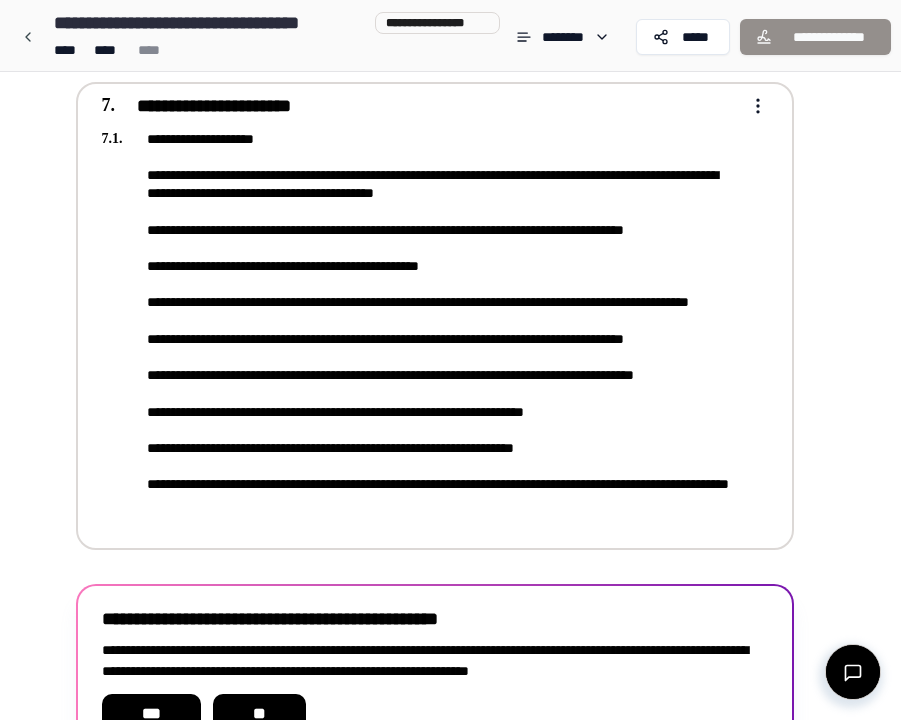 scroll, scrollTop: 2394, scrollLeft: 0, axis: vertical 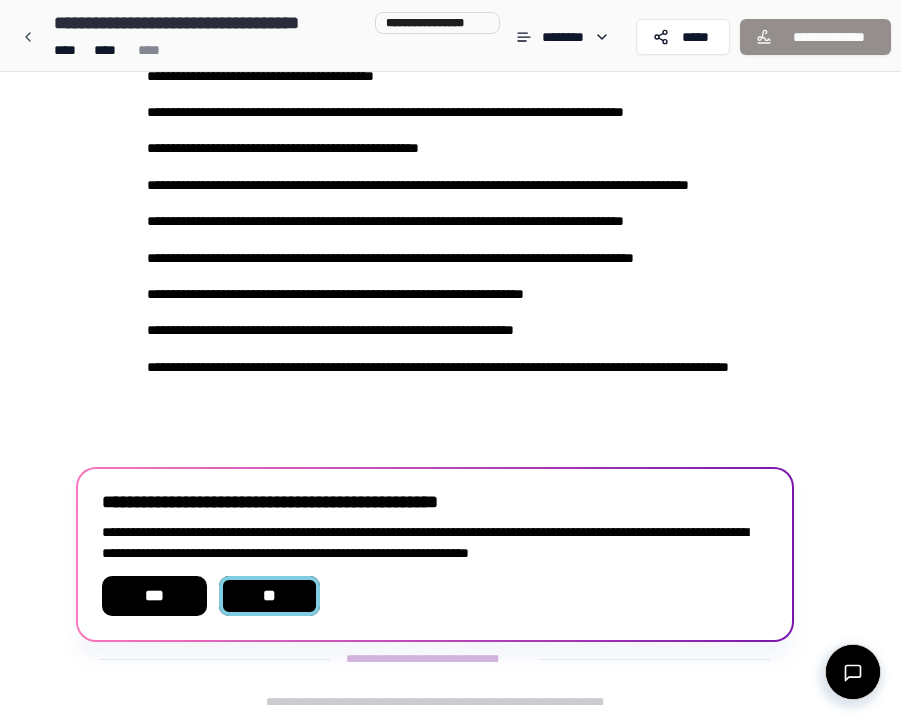 click on "**" at bounding box center [270, 596] 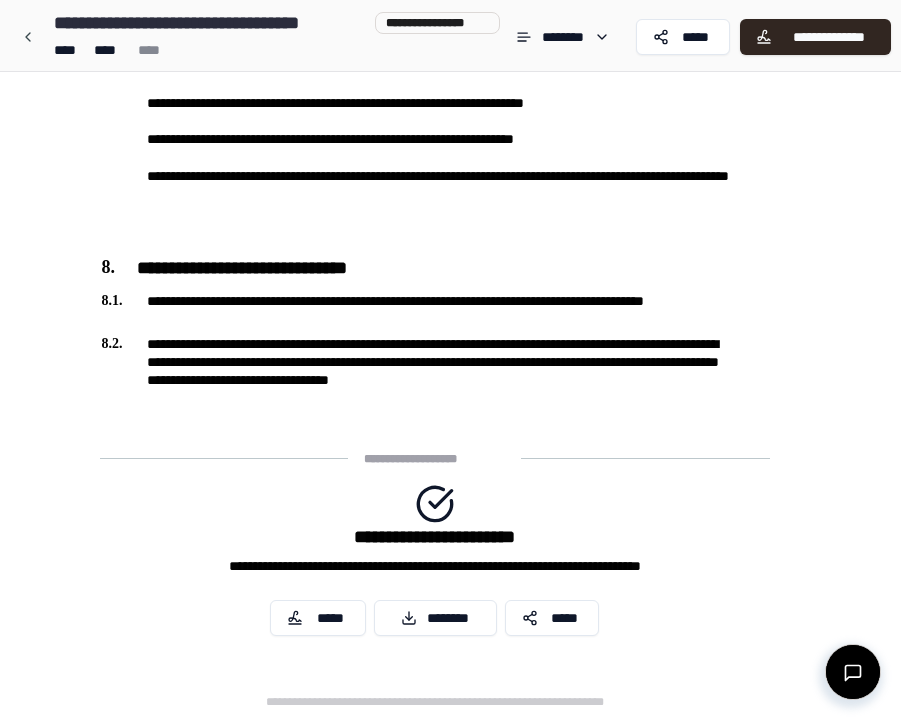 scroll, scrollTop: 2585, scrollLeft: 0, axis: vertical 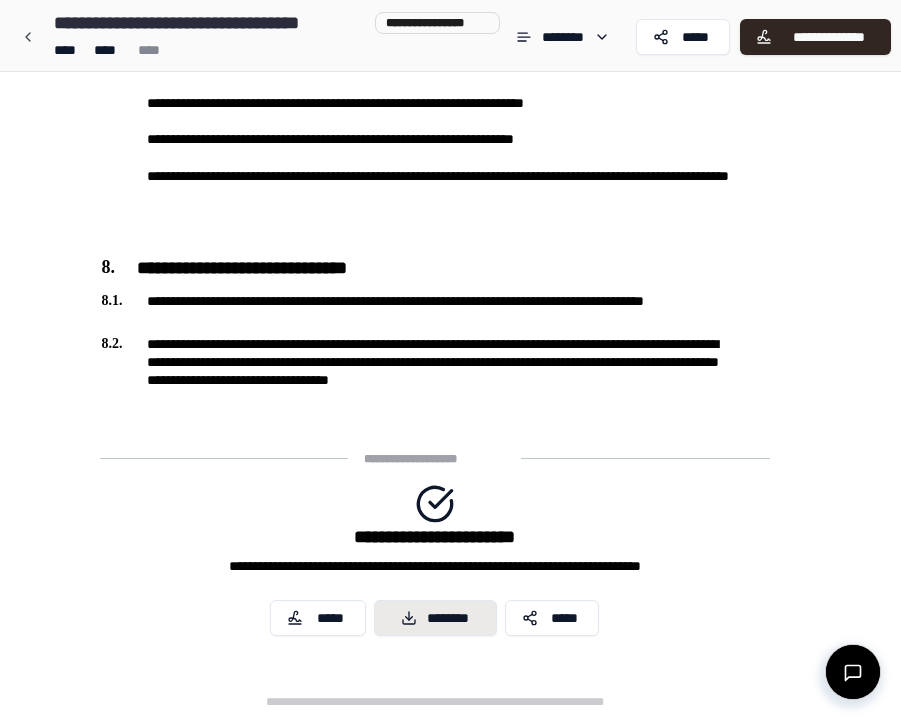 click on "********" at bounding box center (435, 618) 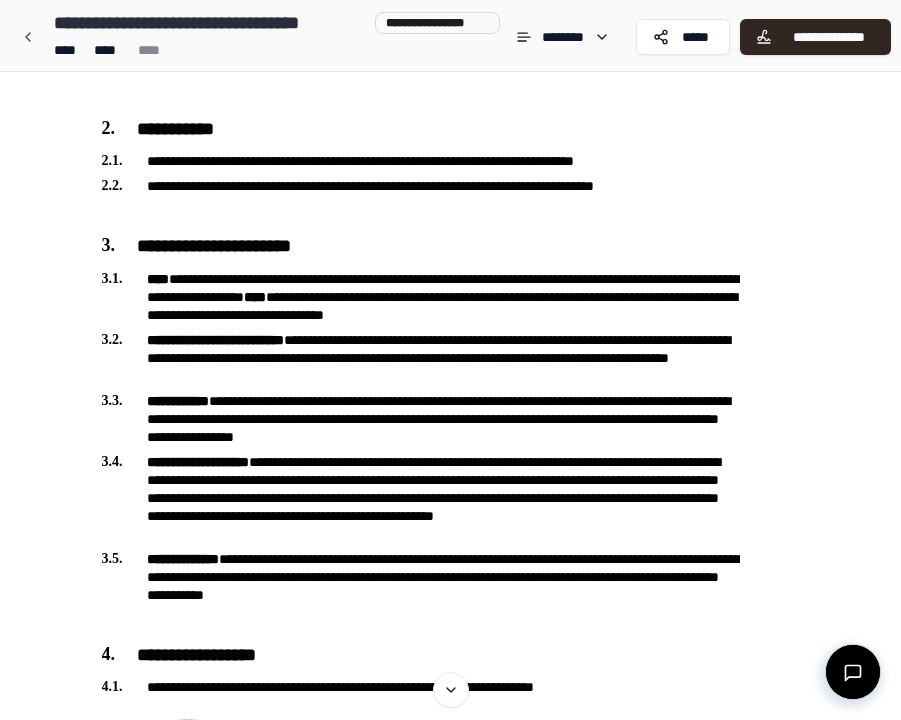 scroll, scrollTop: 315, scrollLeft: 0, axis: vertical 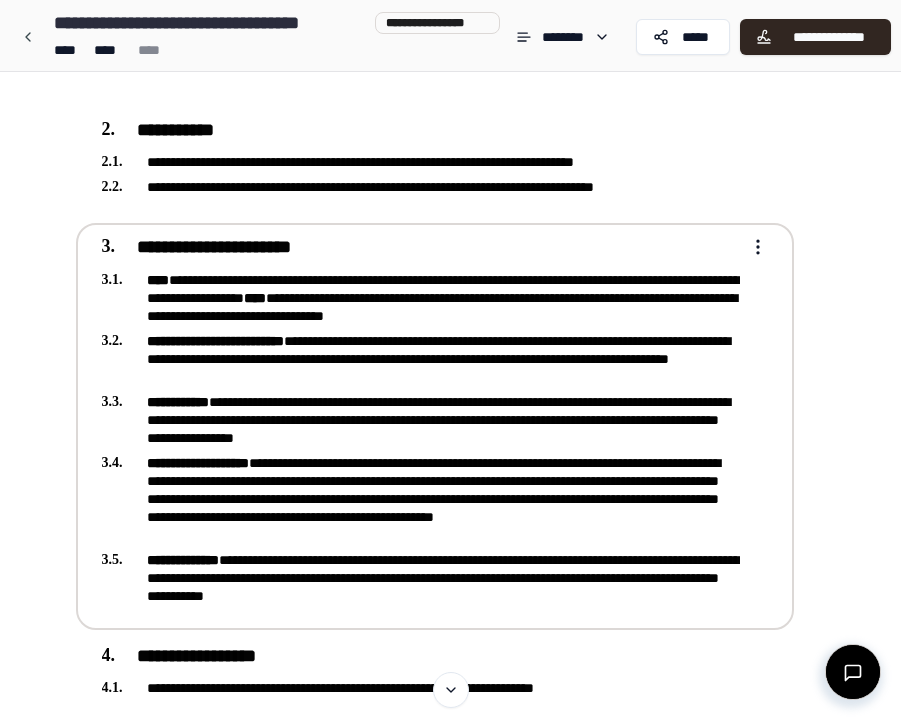 click on "**********" at bounding box center (450, 1337) 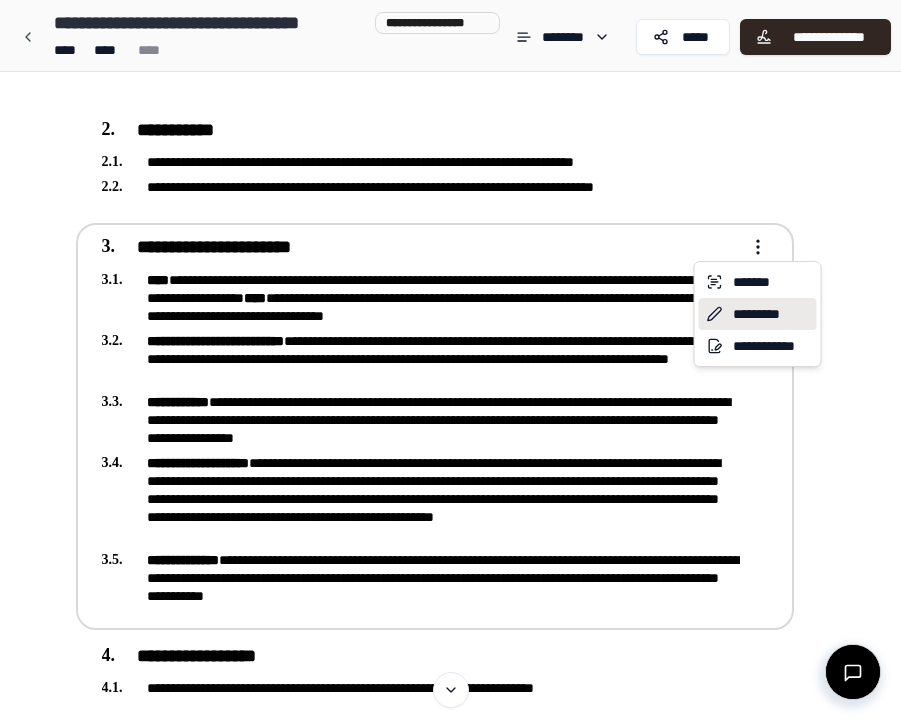 click on "*********" at bounding box center [758, 314] 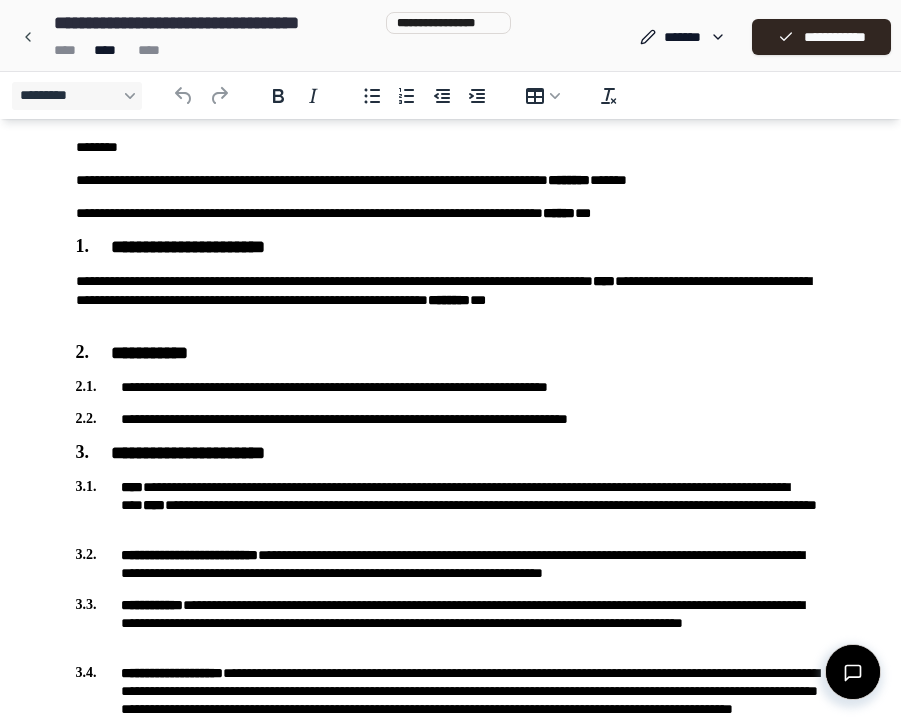 scroll, scrollTop: 67, scrollLeft: 0, axis: vertical 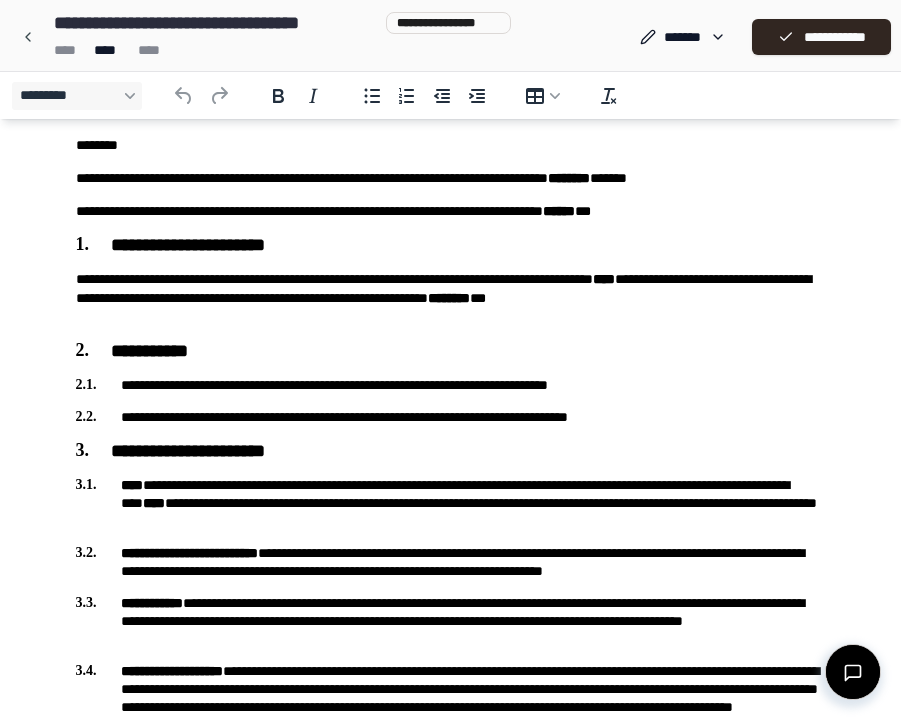 click on "**********" at bounding box center [451, 503] 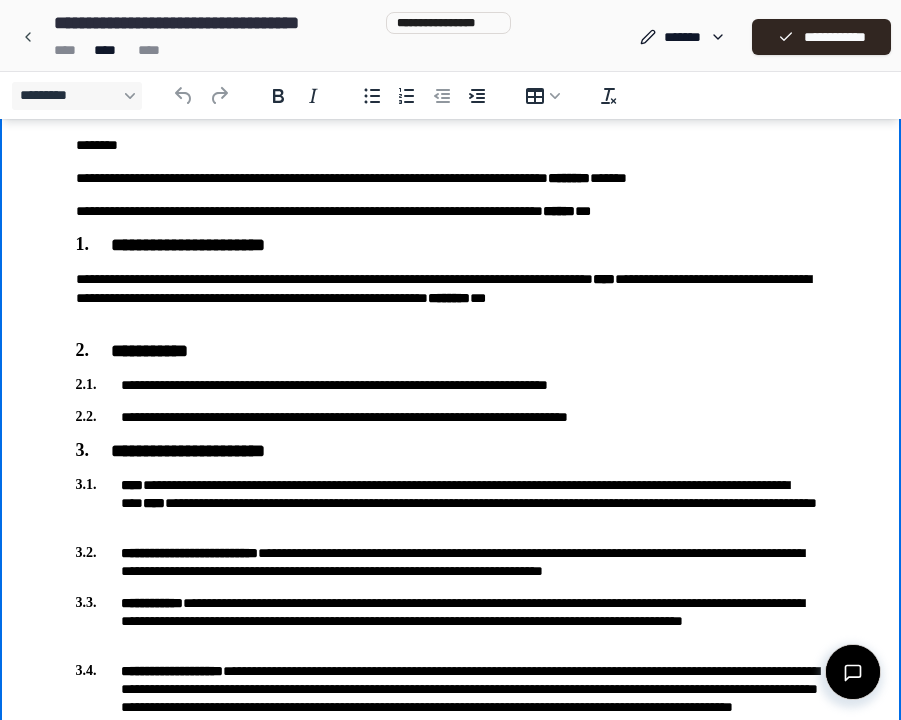 type 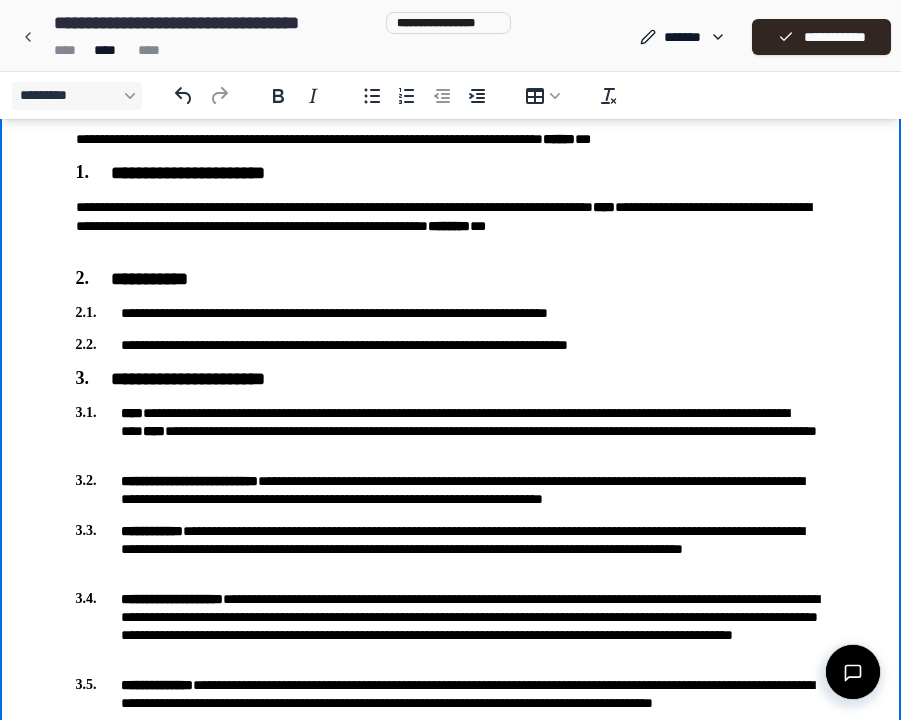scroll, scrollTop: 142, scrollLeft: 0, axis: vertical 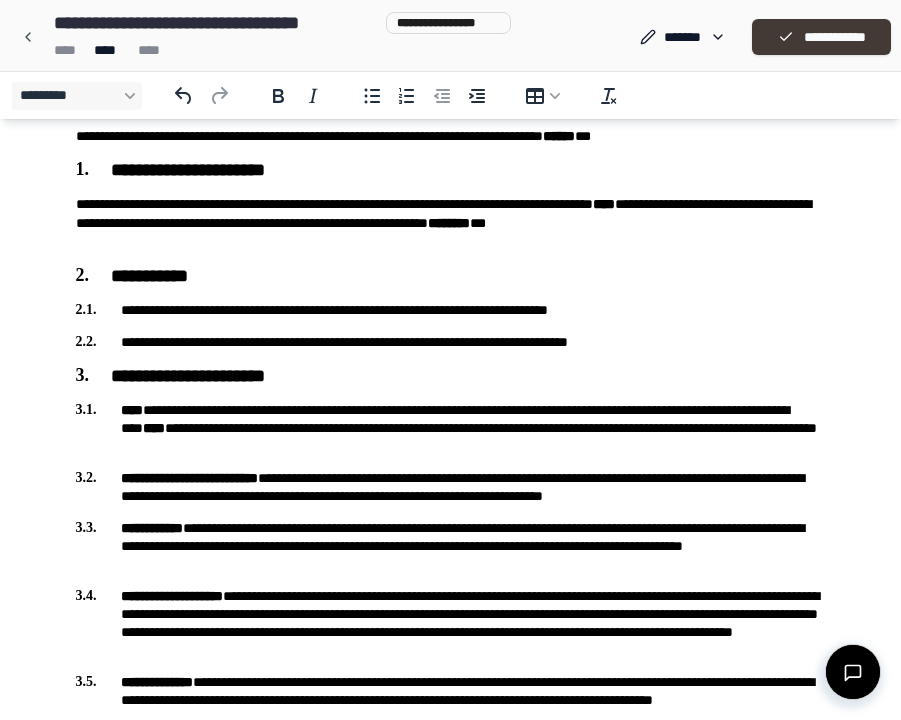 click on "**********" at bounding box center [821, 37] 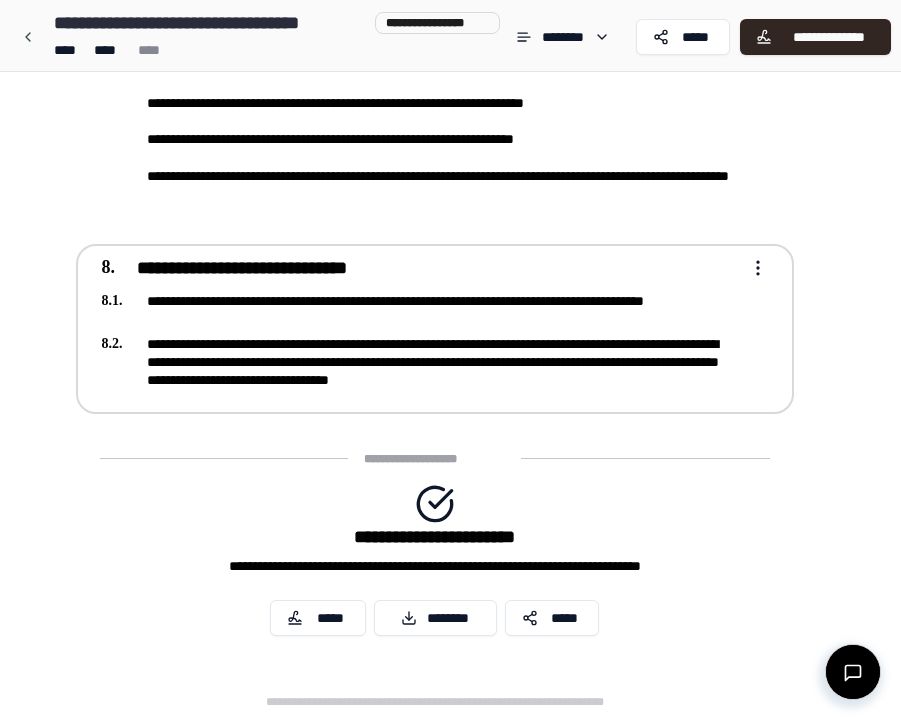 scroll, scrollTop: 2585, scrollLeft: 0, axis: vertical 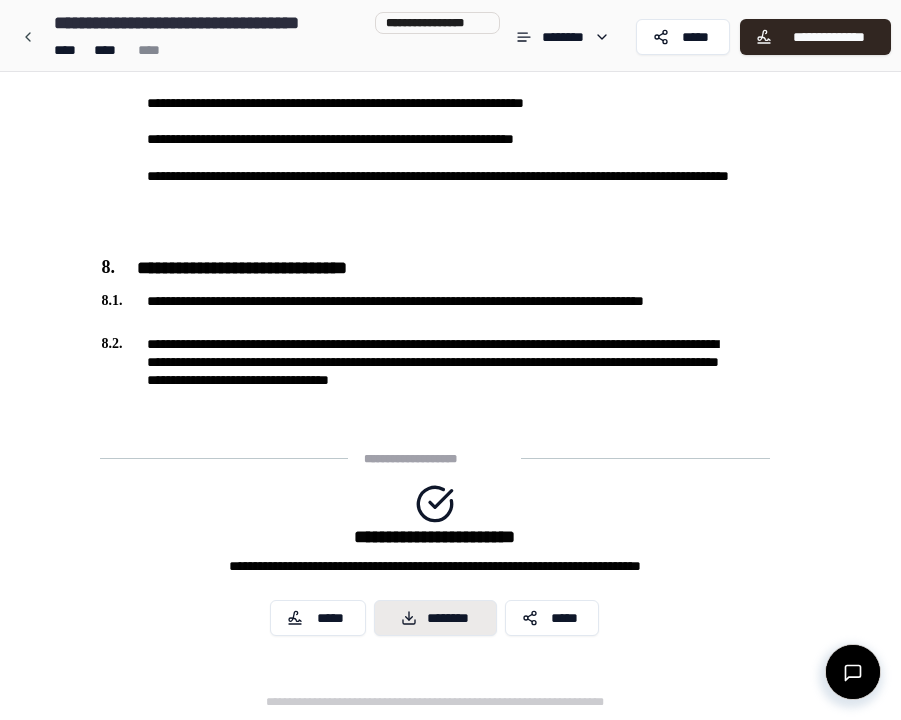 click on "********" at bounding box center [435, 618] 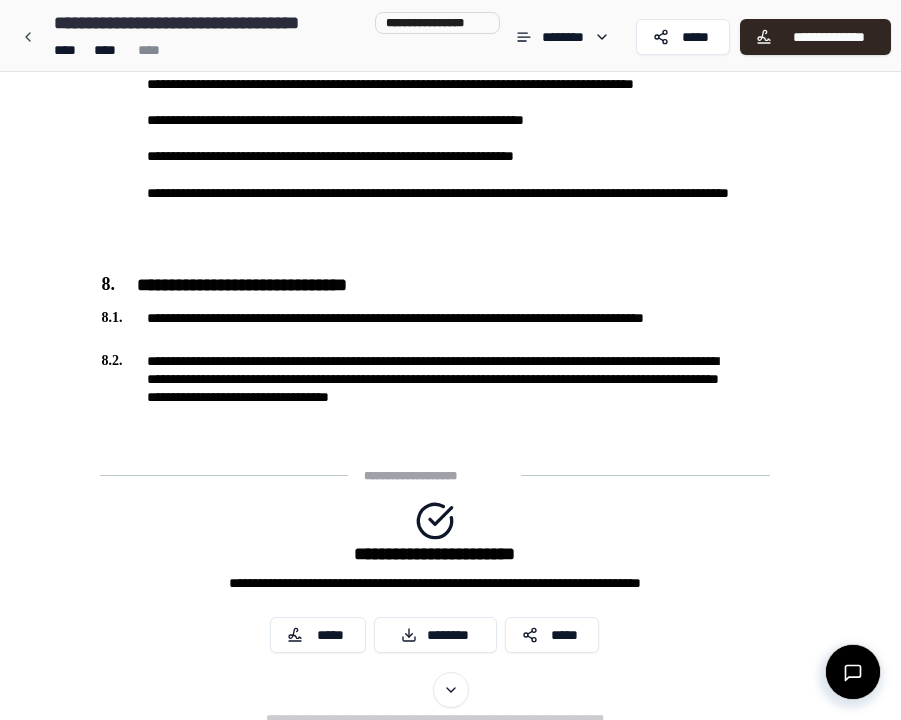 scroll, scrollTop: 2569, scrollLeft: 0, axis: vertical 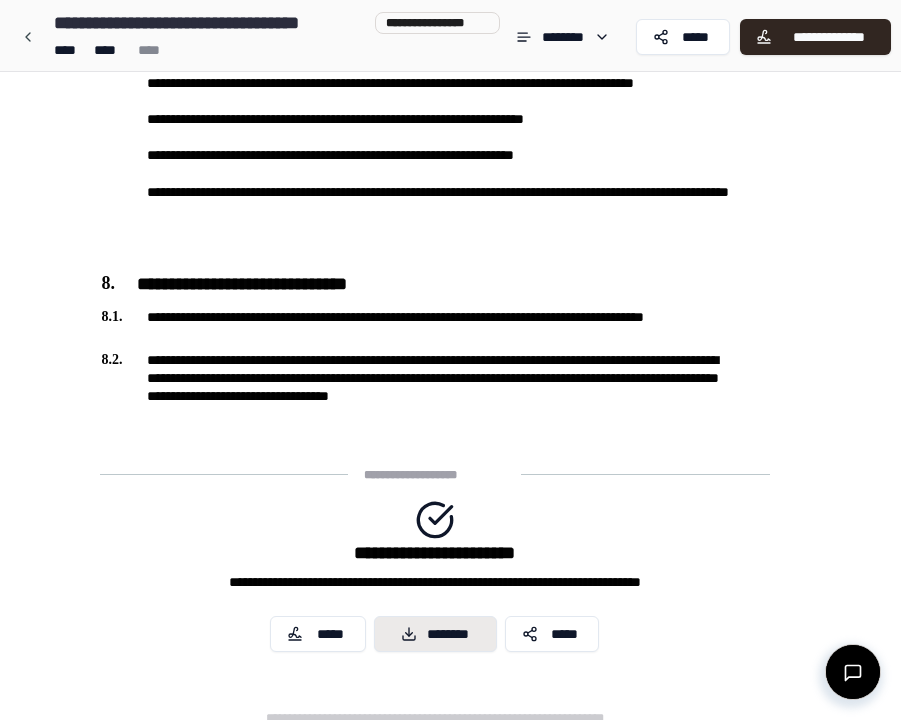 click on "********" at bounding box center [435, 634] 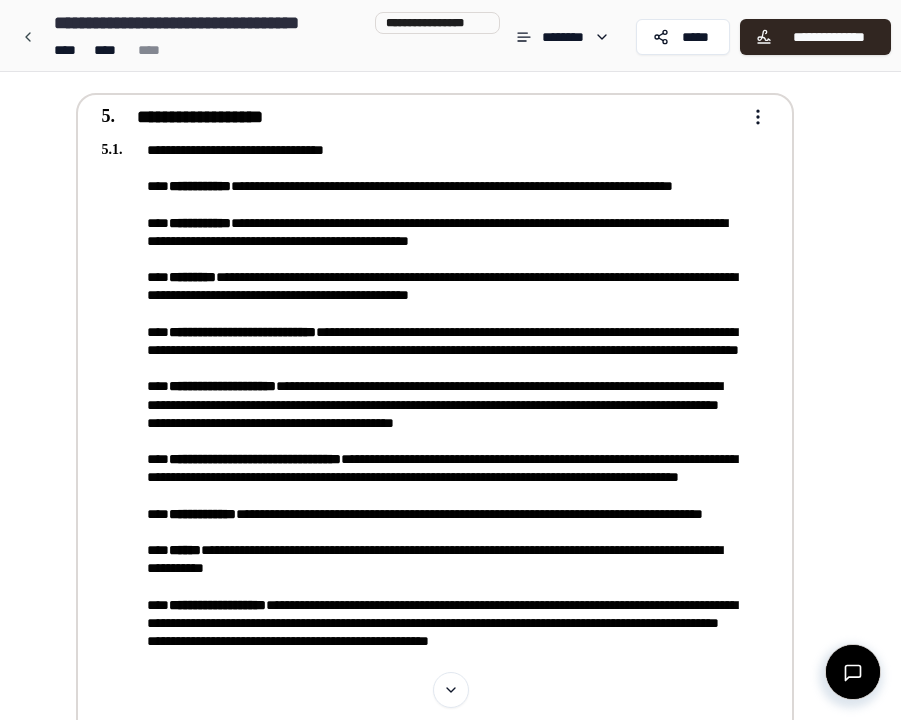 scroll, scrollTop: 1250, scrollLeft: 0, axis: vertical 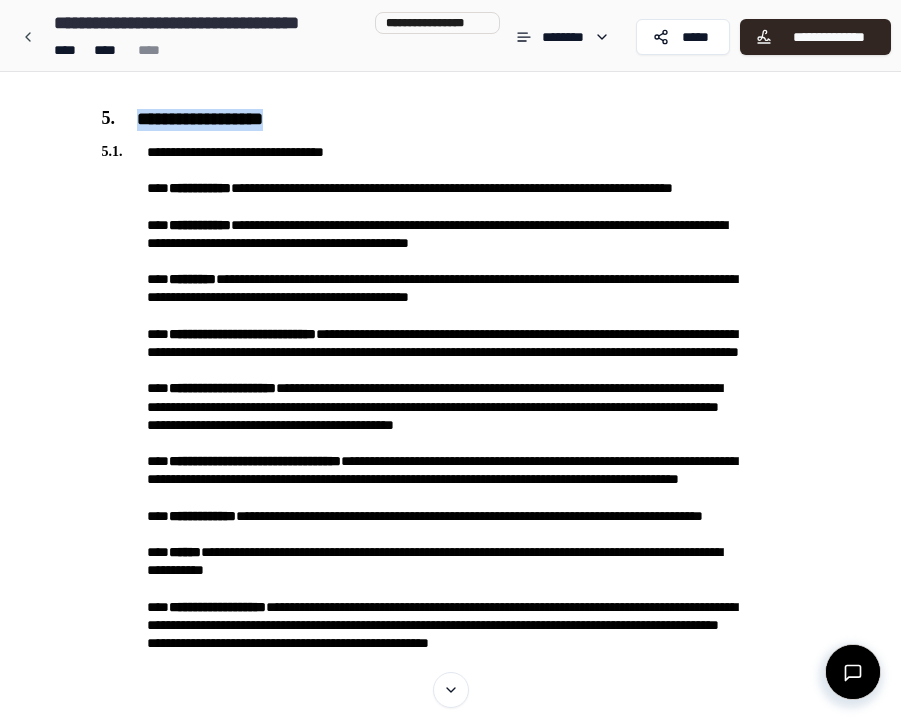drag, startPoint x: 44, startPoint y: 154, endPoint x: -317, endPoint y: 123, distance: 362.32858 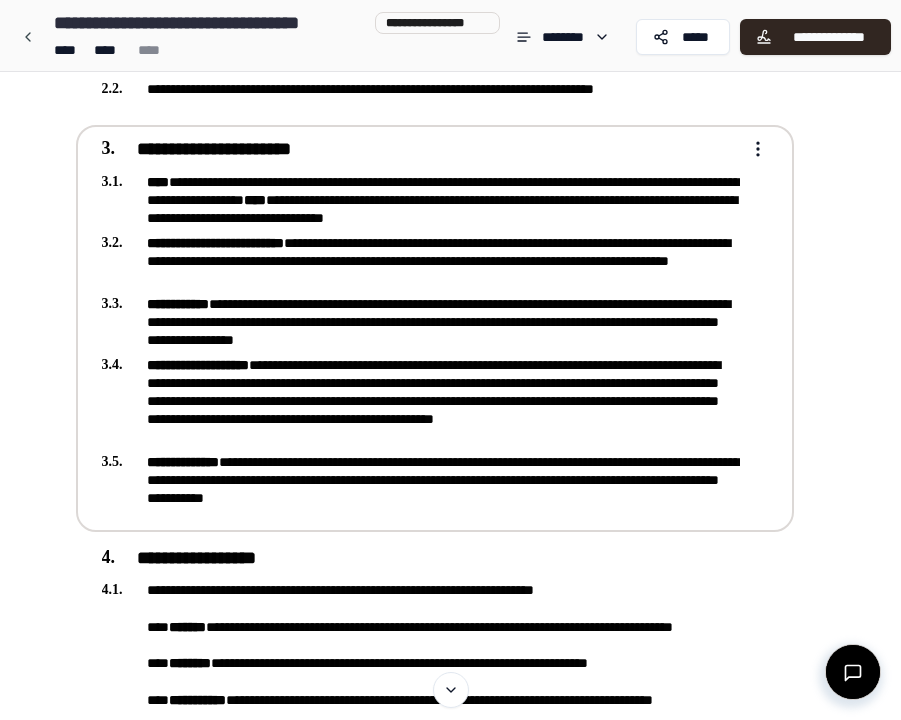 scroll, scrollTop: 408, scrollLeft: 0, axis: vertical 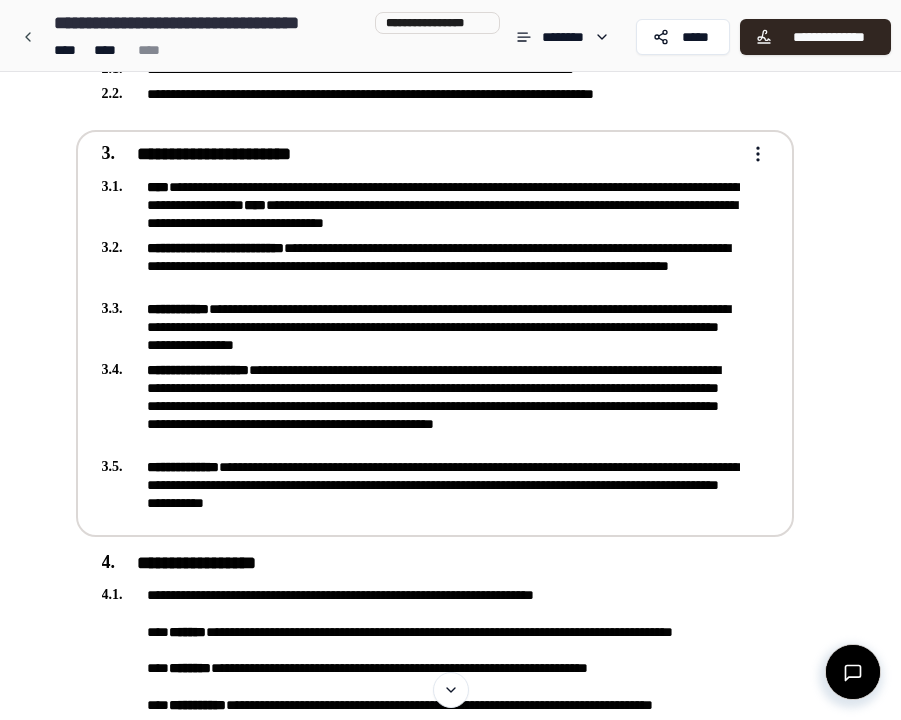 click on "**********" at bounding box center [421, 205] 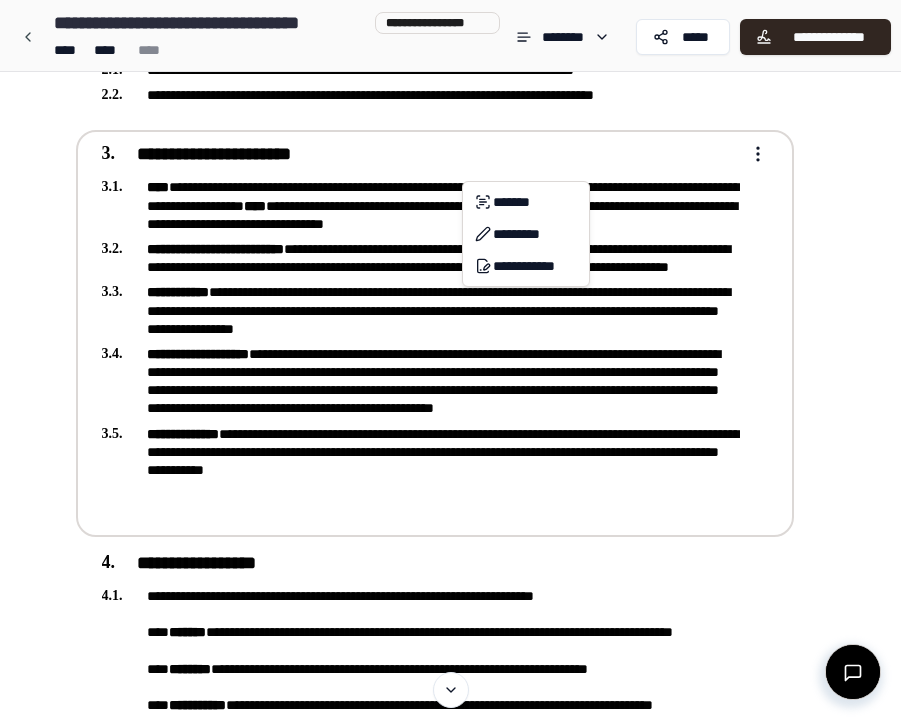 click on "**********" at bounding box center (450, 1244) 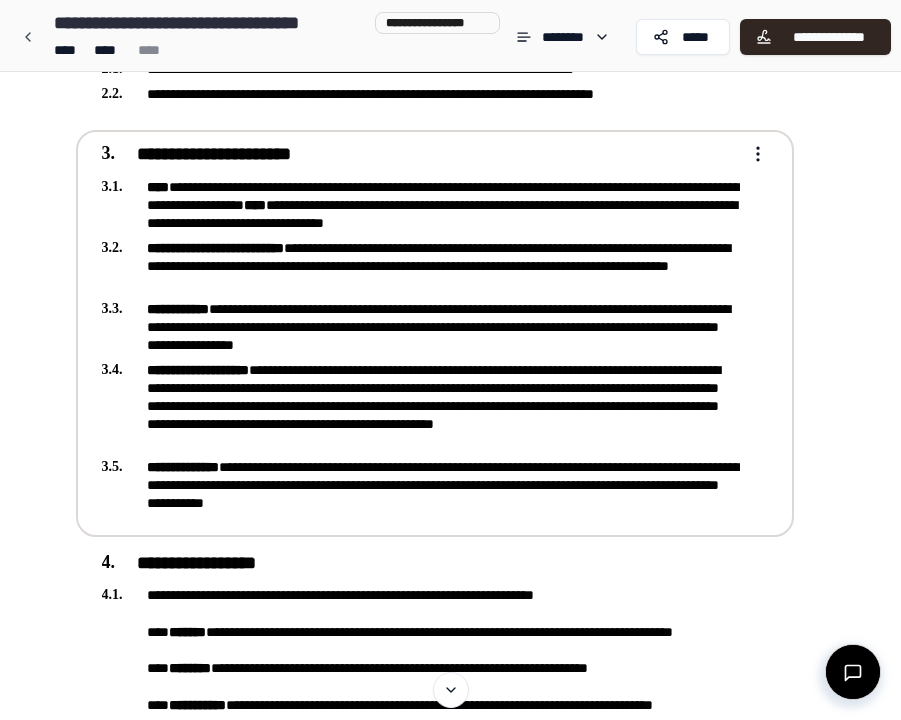 click on "**********" at bounding box center (450, 1244) 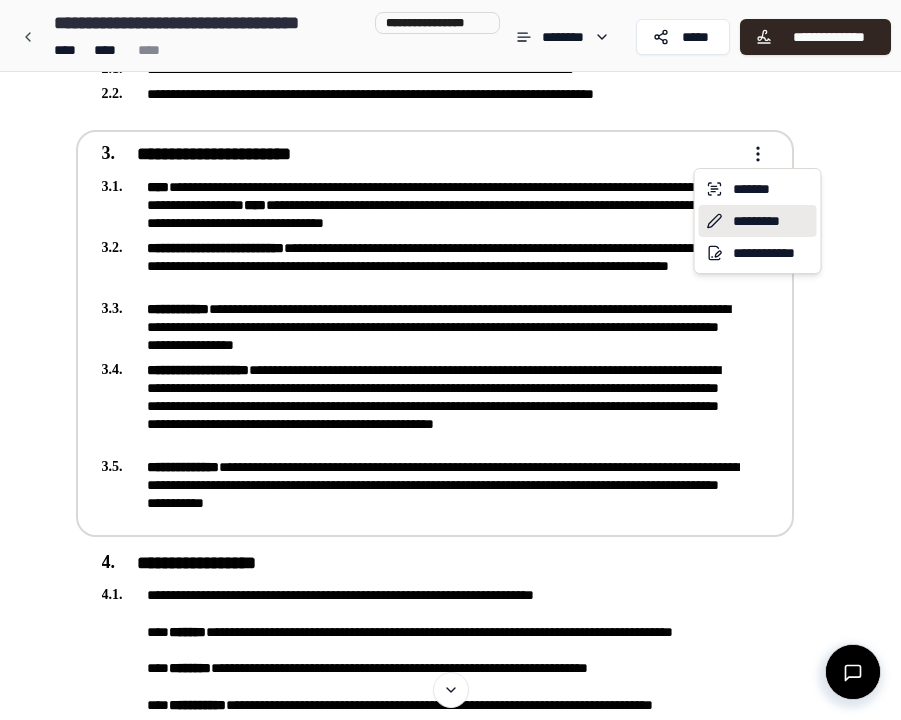 click on "*********" at bounding box center [758, 221] 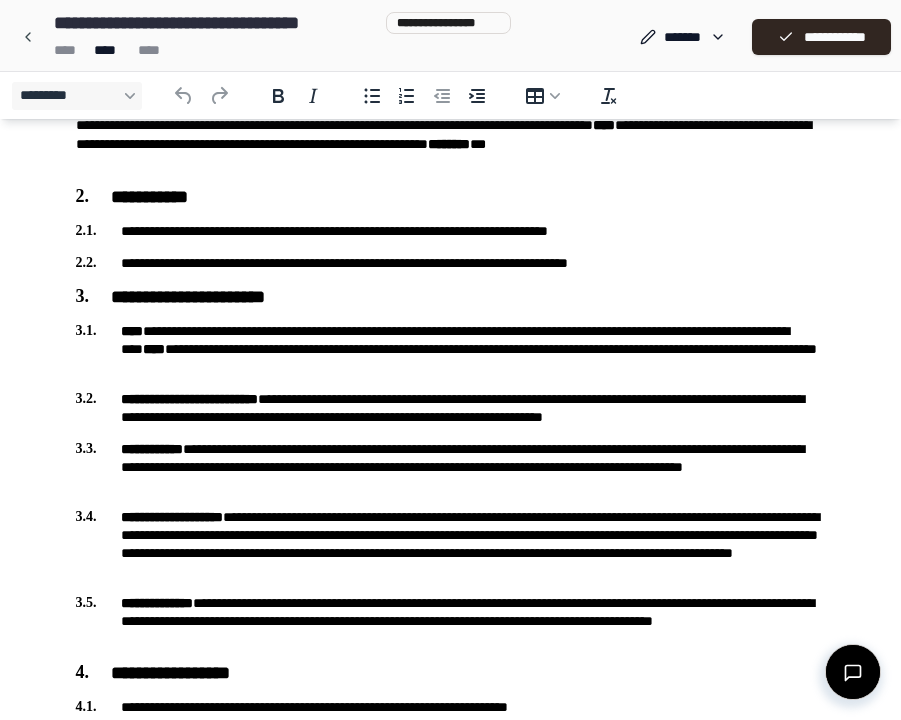 scroll, scrollTop: 220, scrollLeft: 0, axis: vertical 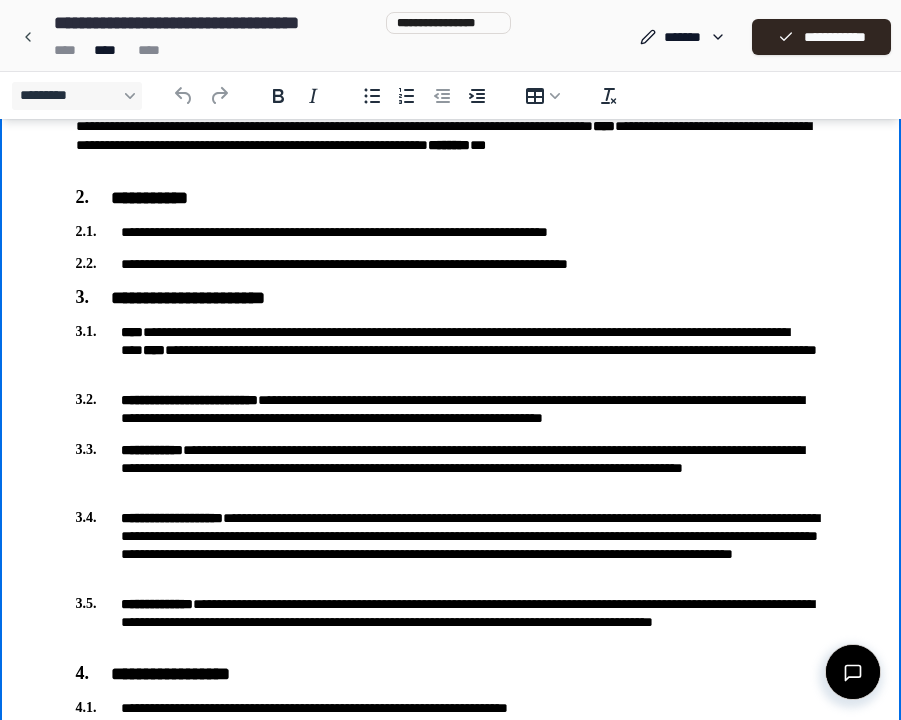 click on "**********" at bounding box center (451, 350) 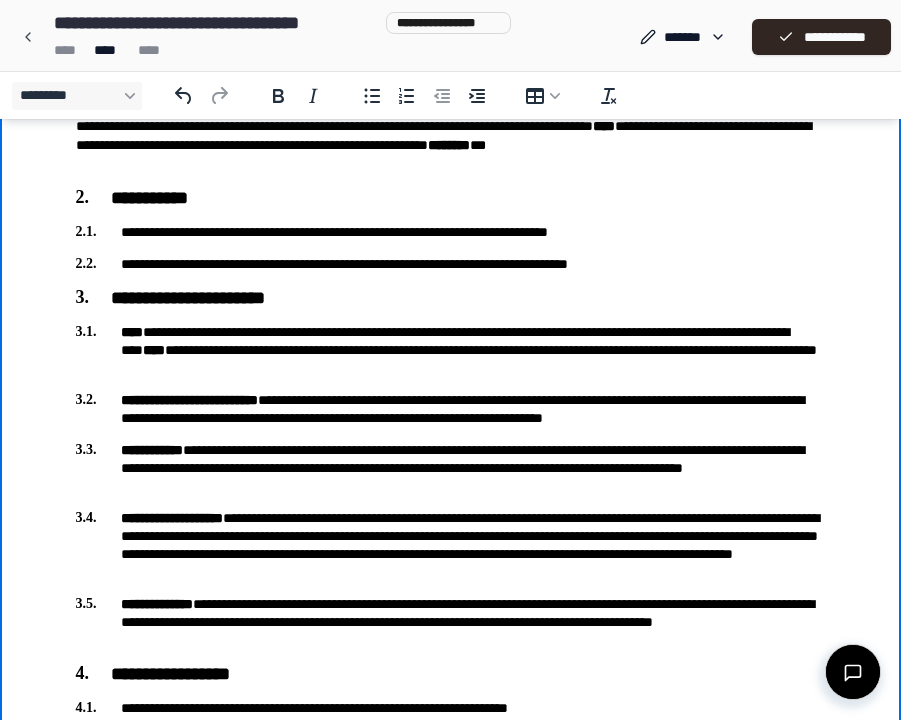 click on "**********" at bounding box center (451, 264) 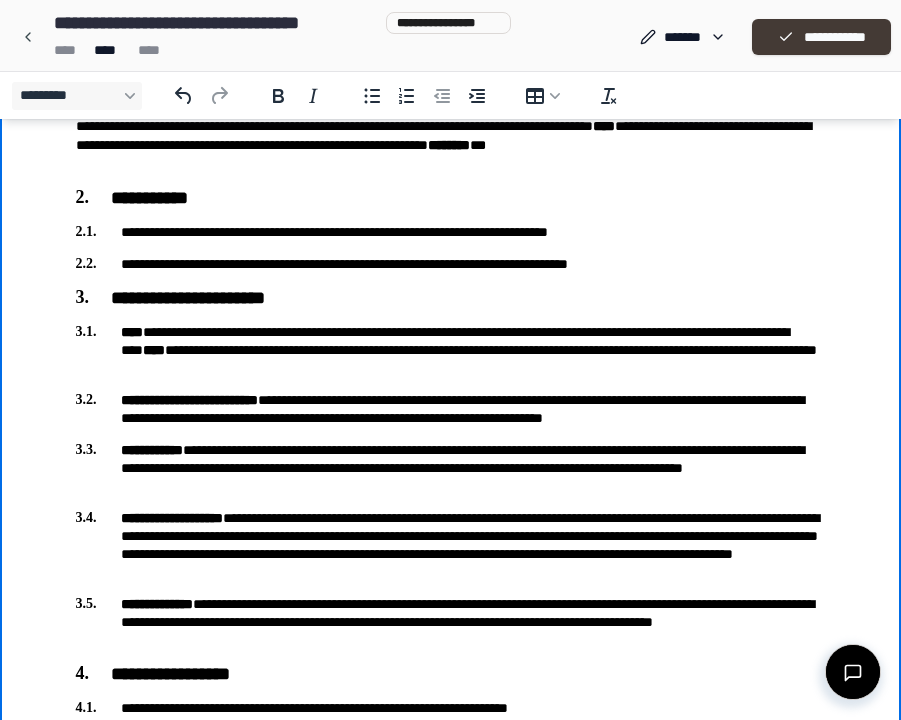 click on "**********" at bounding box center [821, 37] 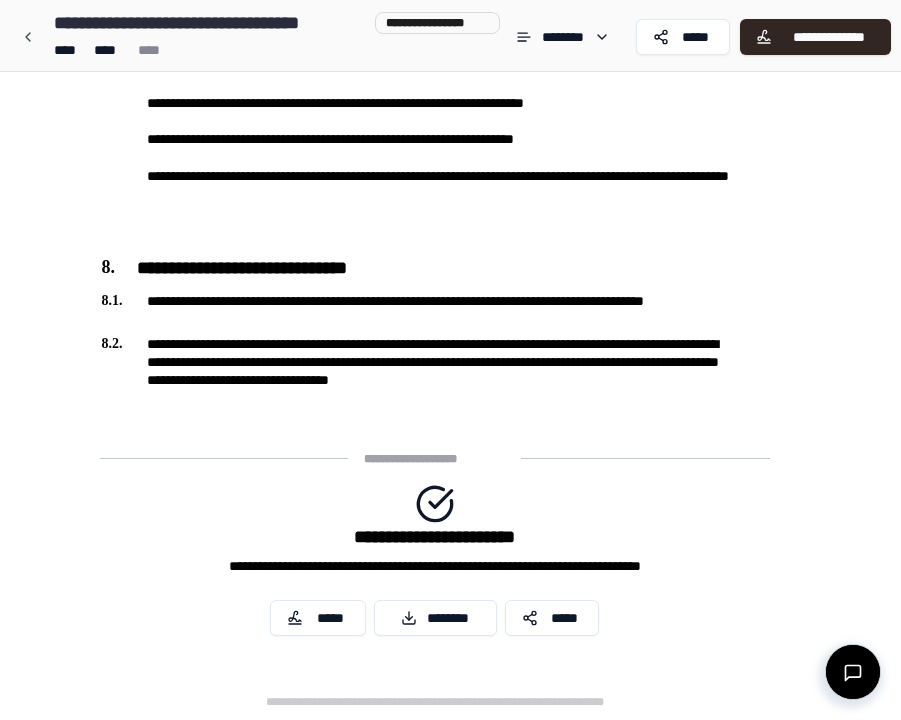 scroll, scrollTop: 2585, scrollLeft: 0, axis: vertical 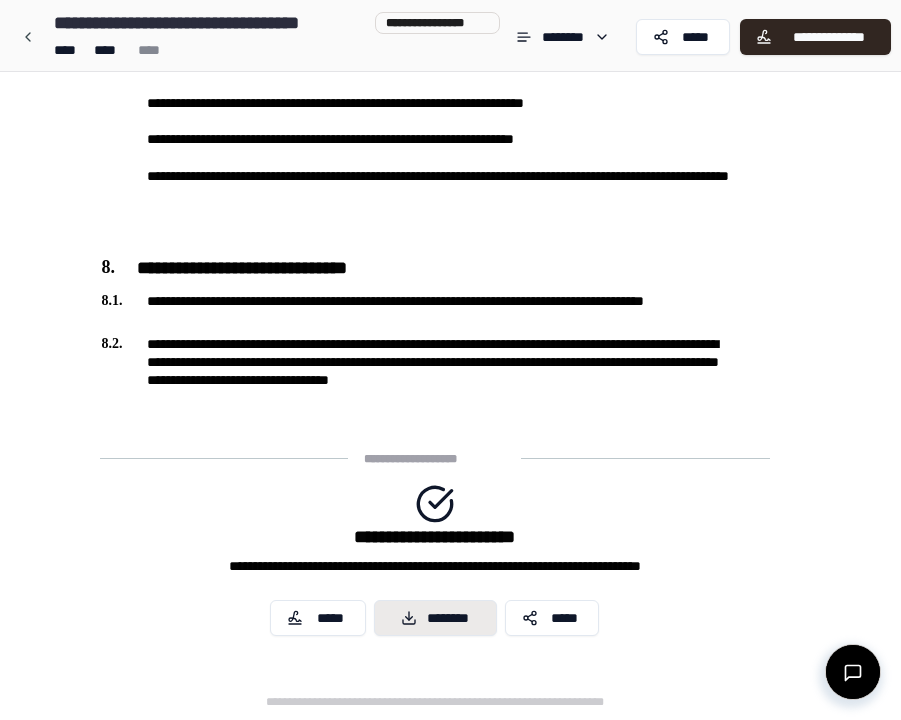 click on "********" at bounding box center [435, 618] 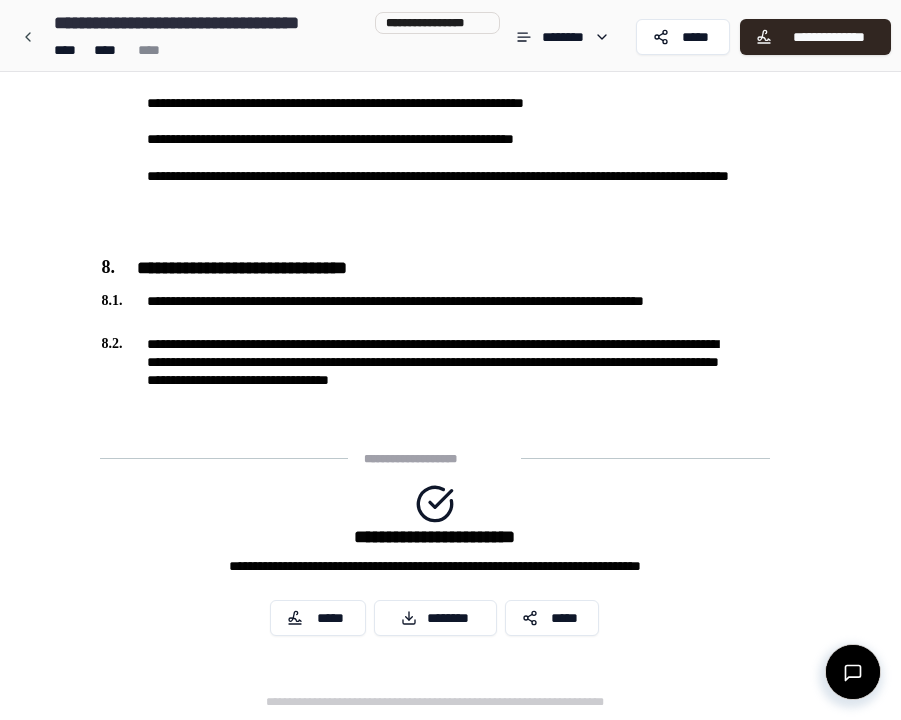 scroll, scrollTop: 2585, scrollLeft: 0, axis: vertical 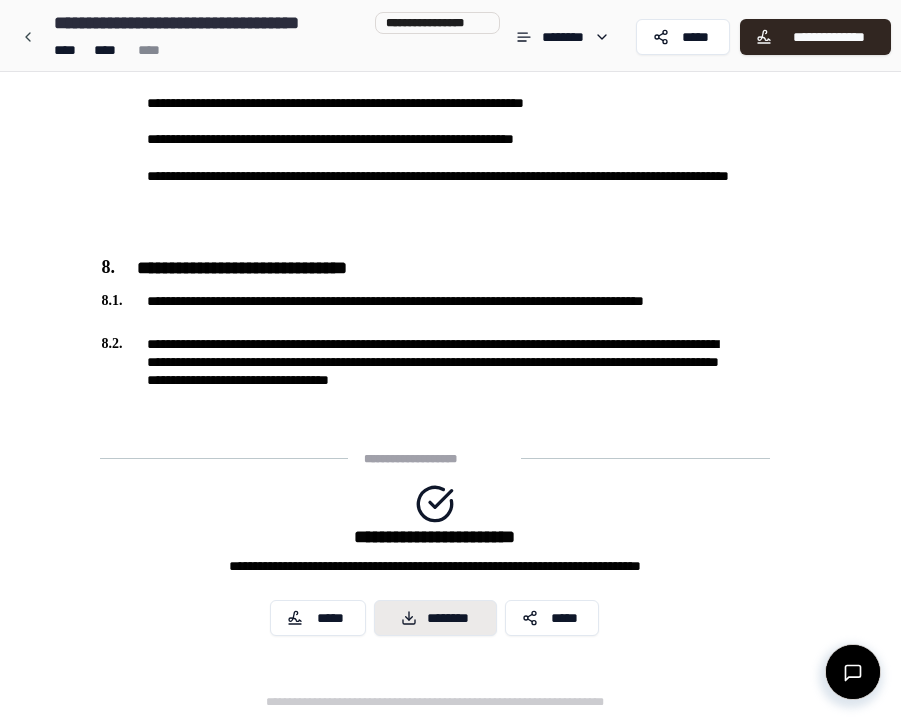 click on "********" at bounding box center [435, 618] 